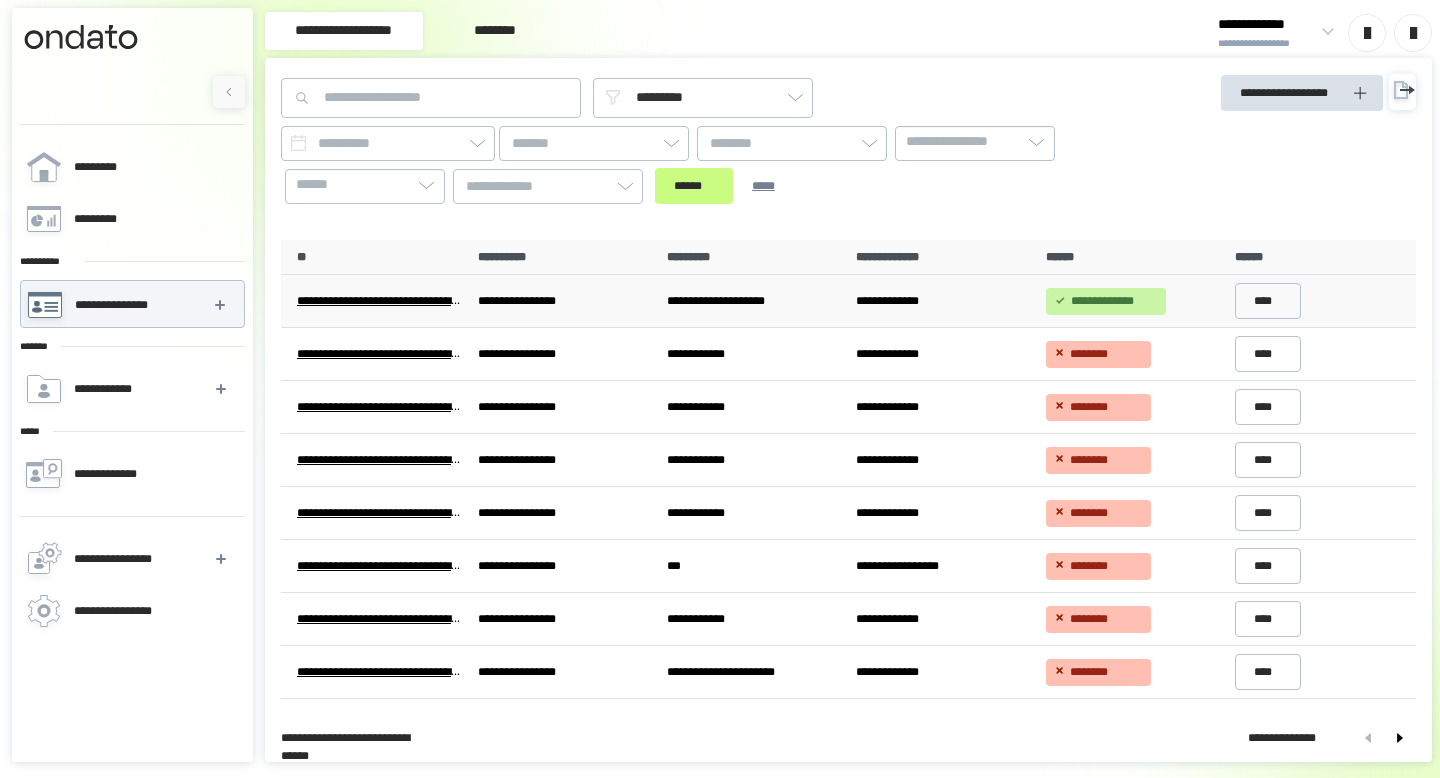 scroll, scrollTop: 0, scrollLeft: 0, axis: both 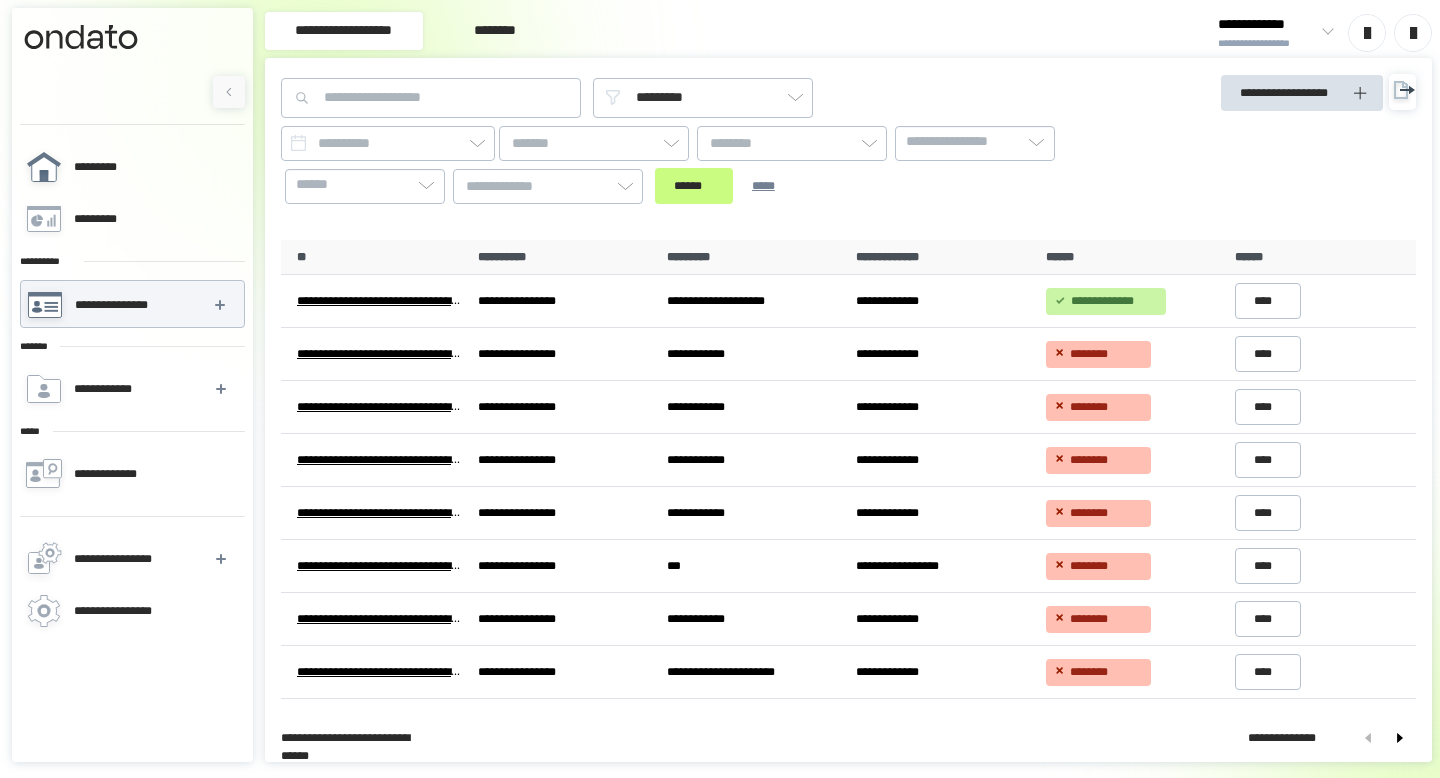 click on "*********" at bounding box center (131, 167) 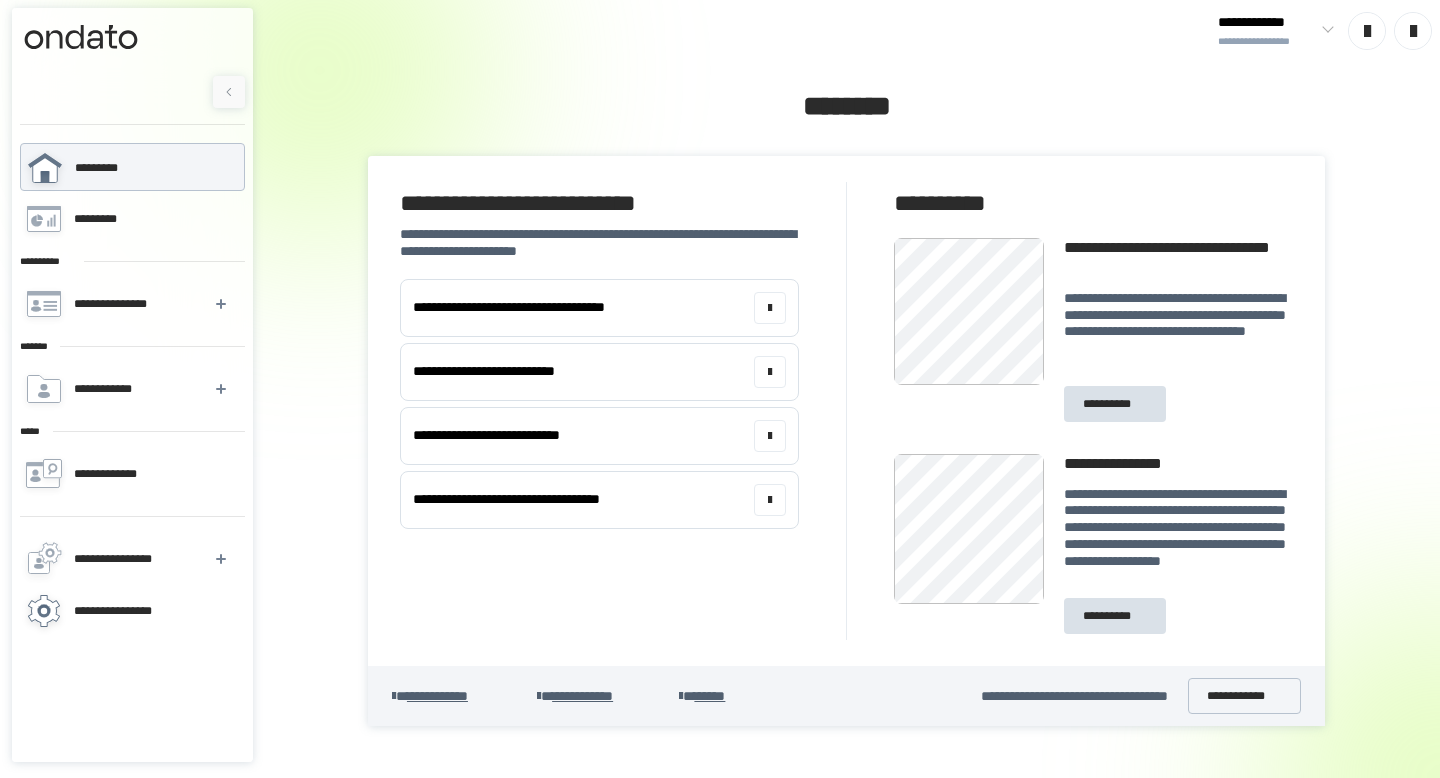 click on "**********" at bounding box center [126, 611] 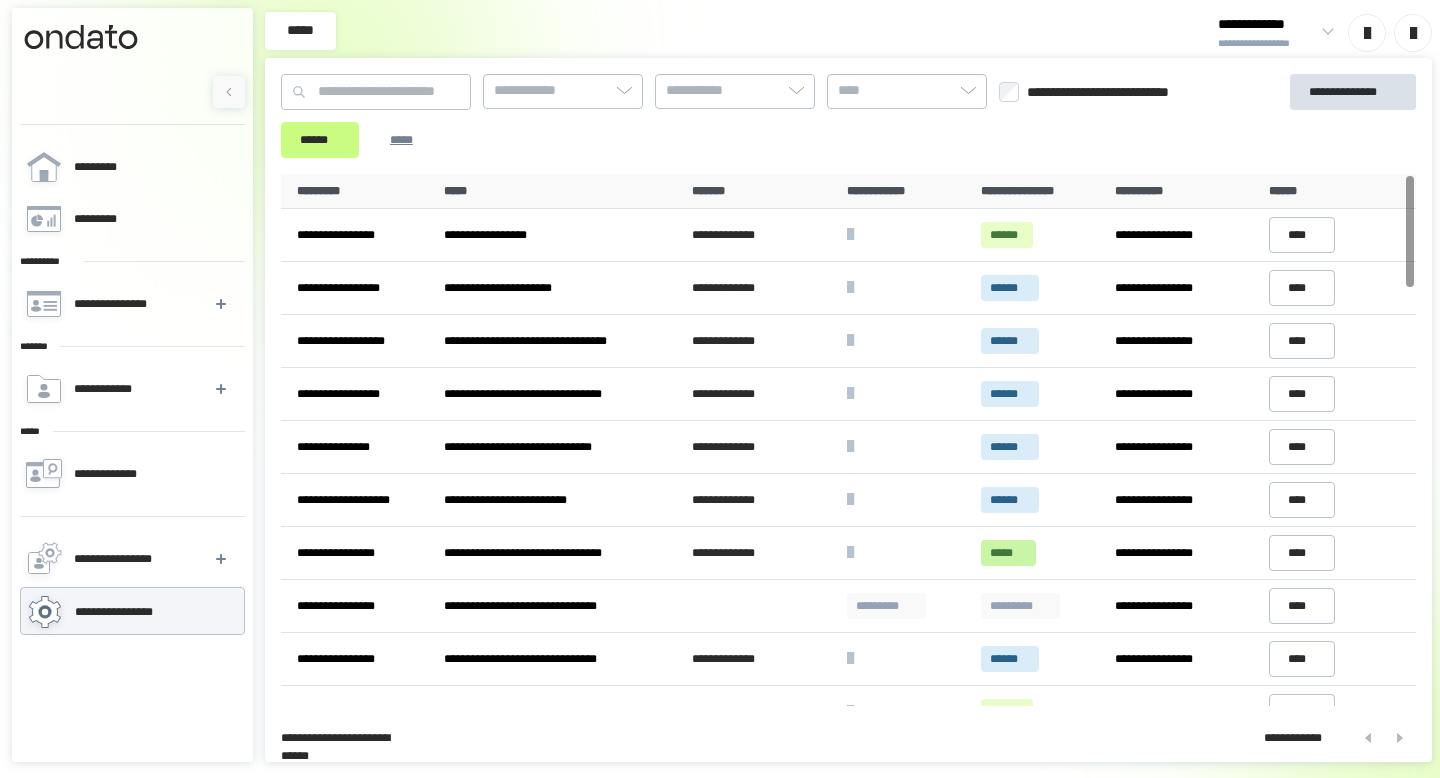 click on "**********" at bounding box center [777, 116] 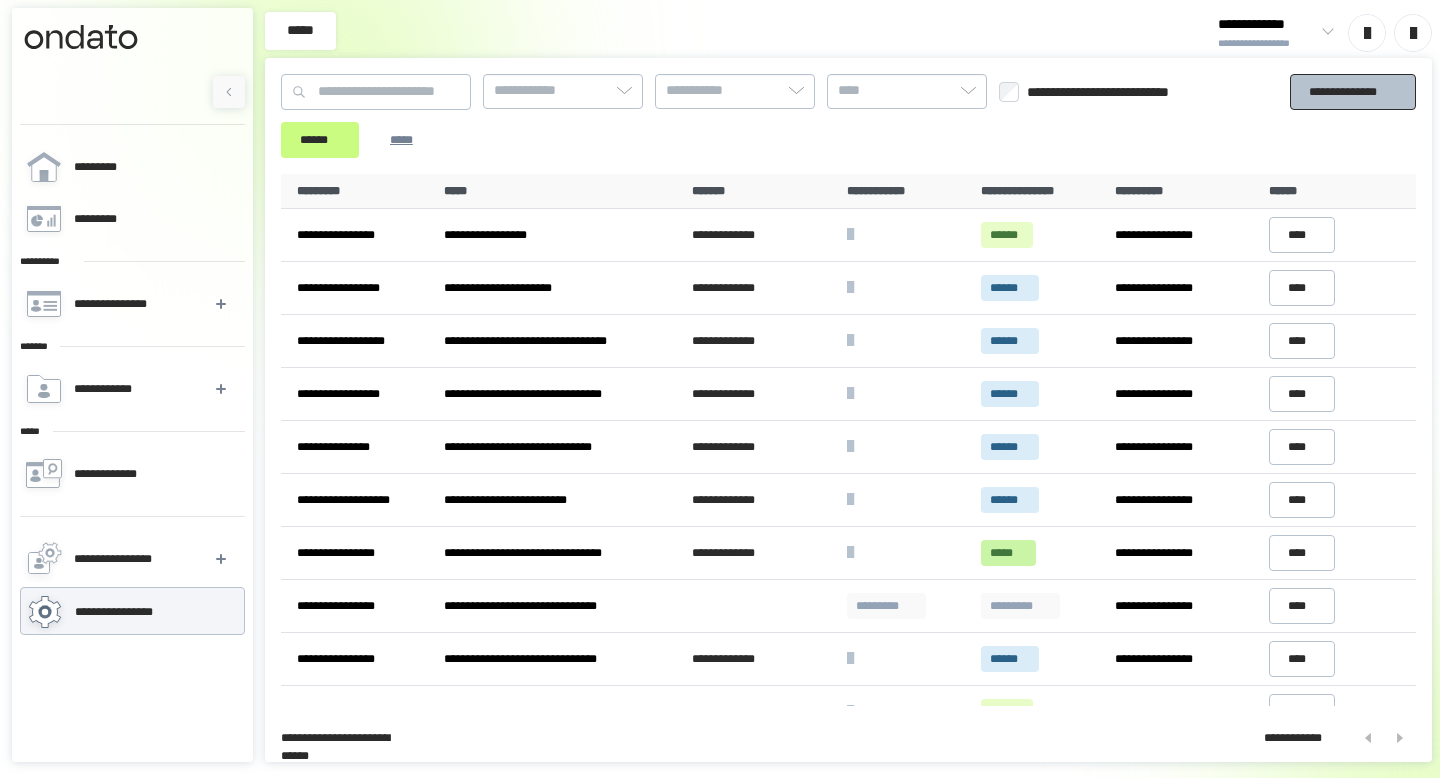 click on "**********" at bounding box center (1353, 92) 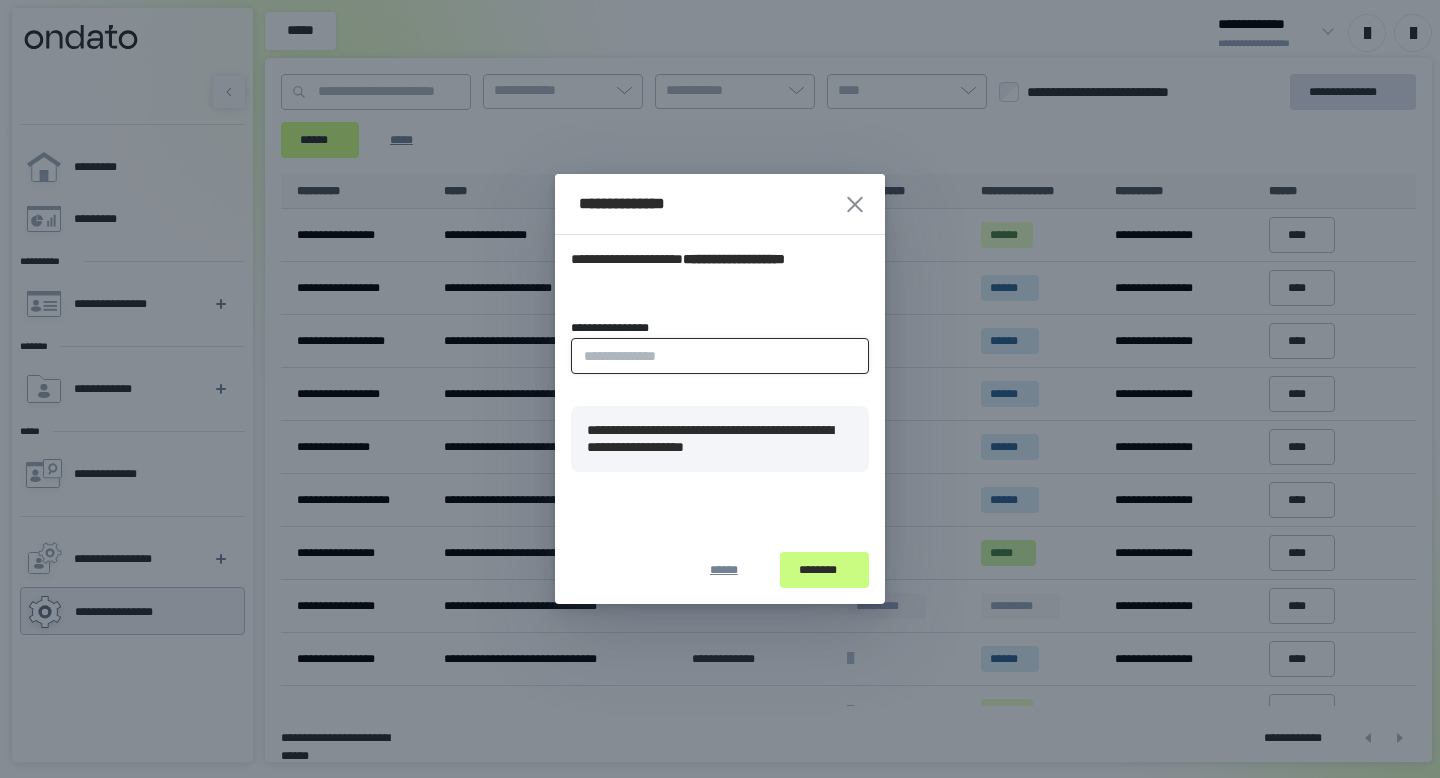 click on "**********" at bounding box center [720, 356] 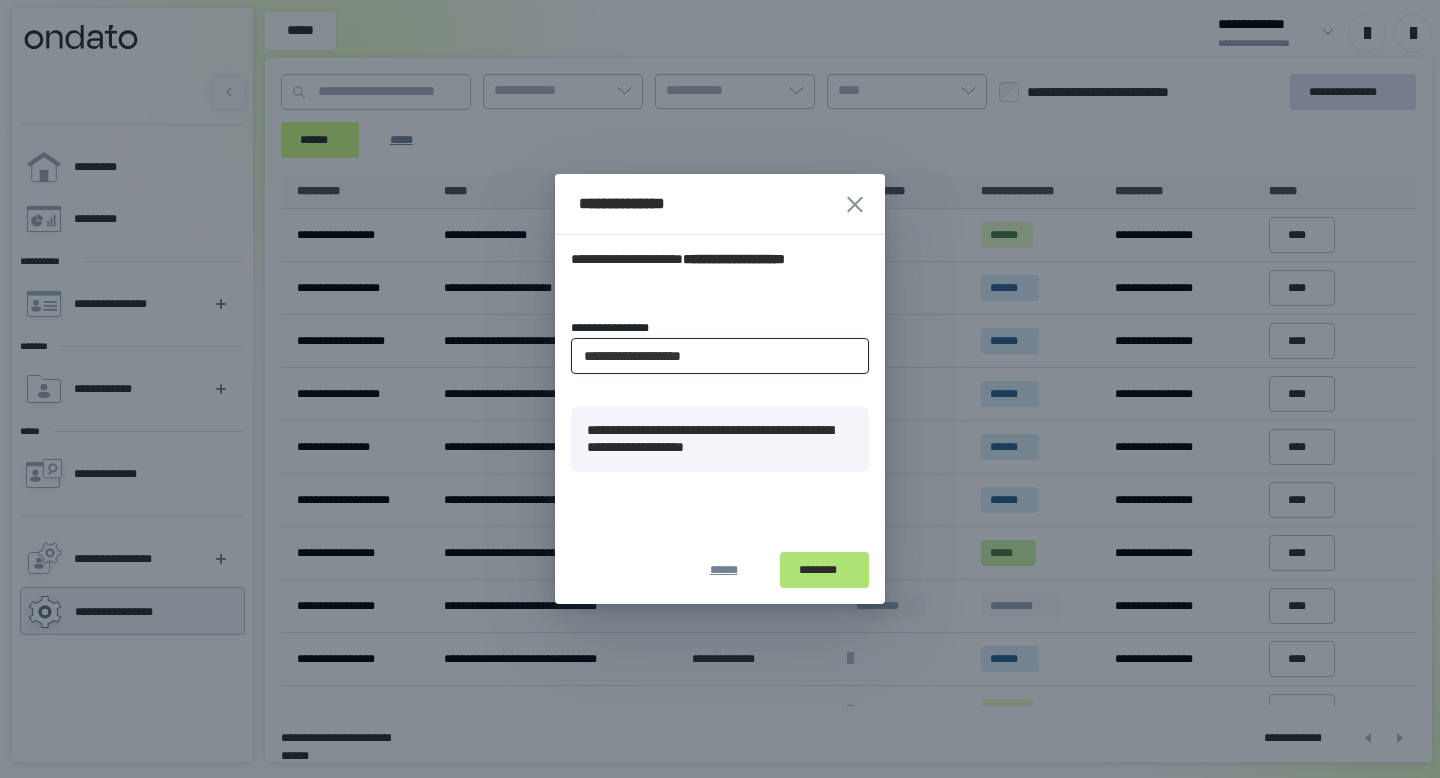type on "**********" 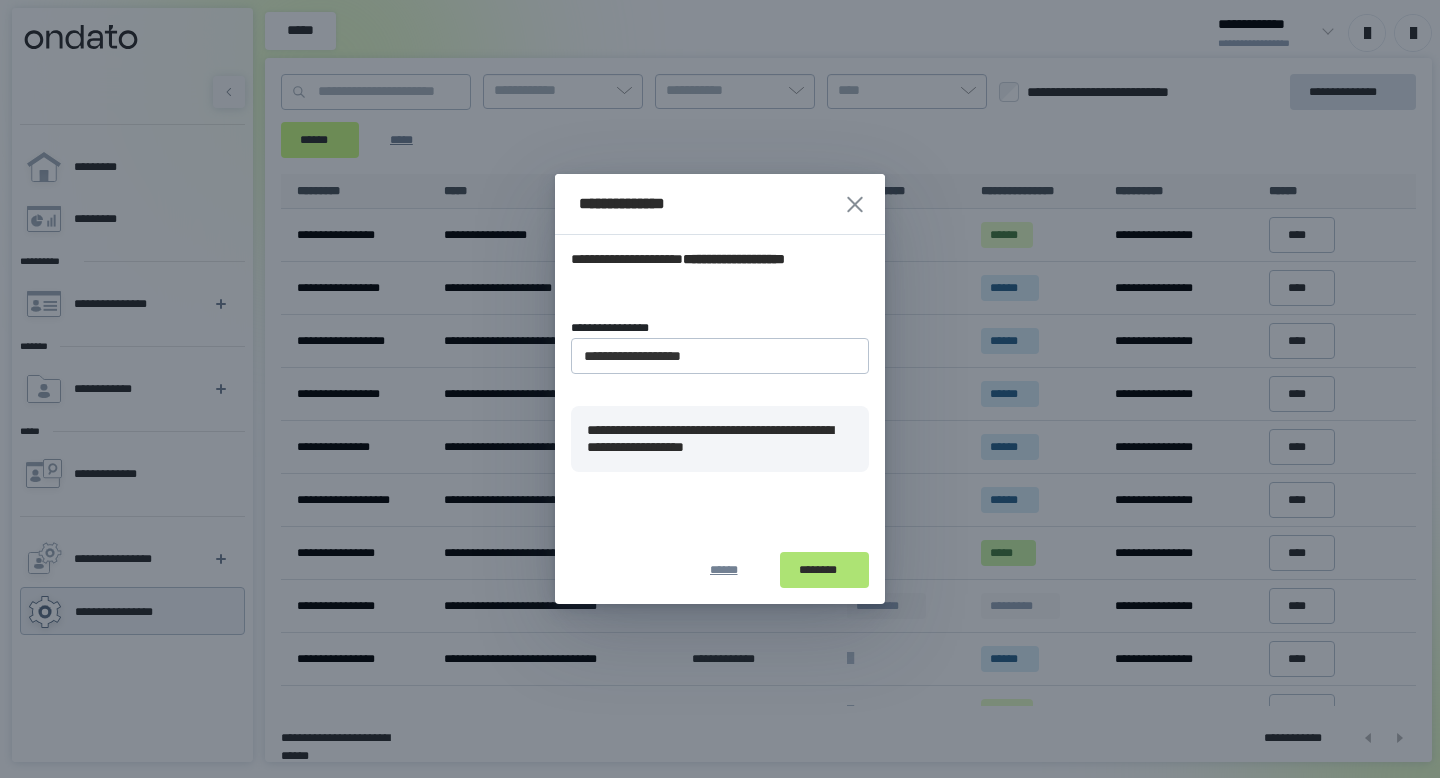 click on "********" at bounding box center [824, 570] 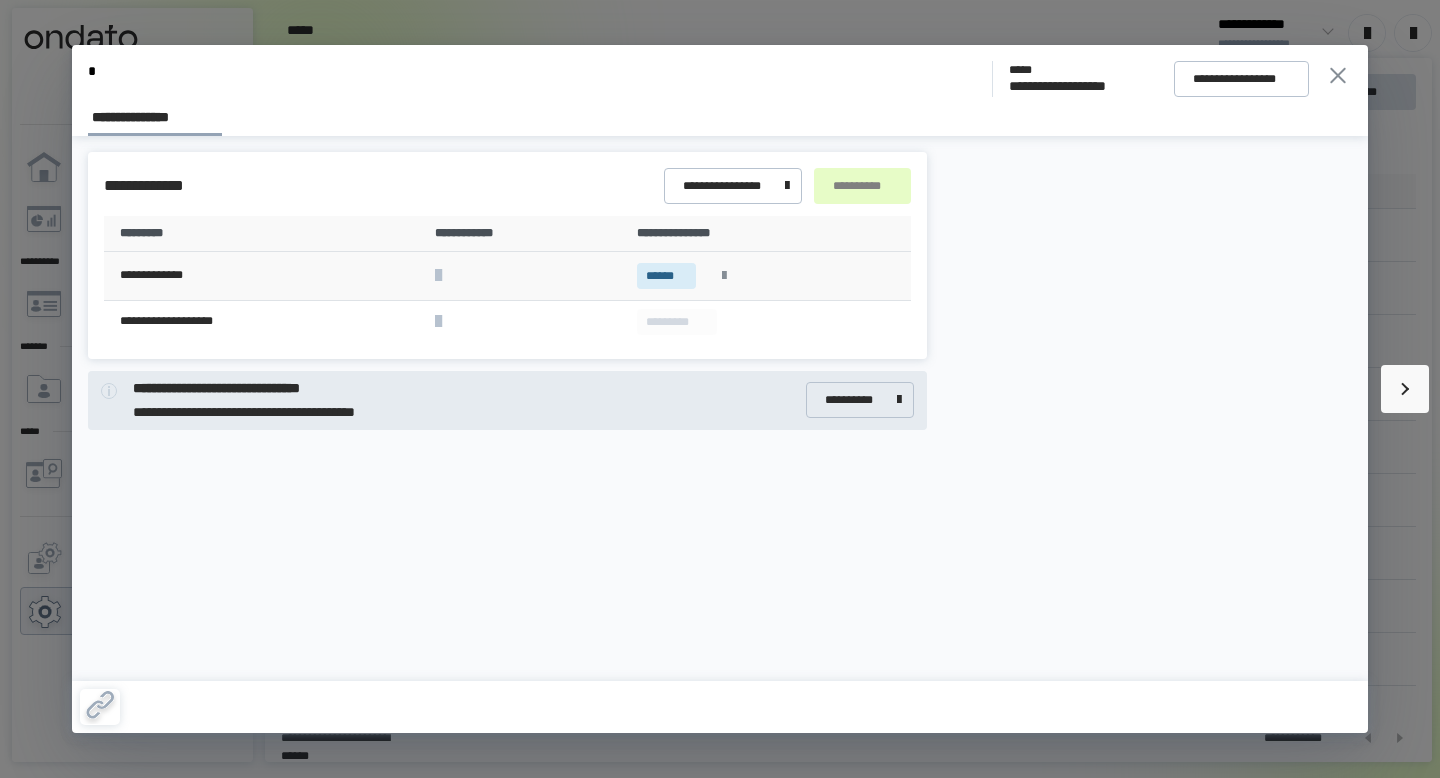 click on "******" at bounding box center [666, 276] 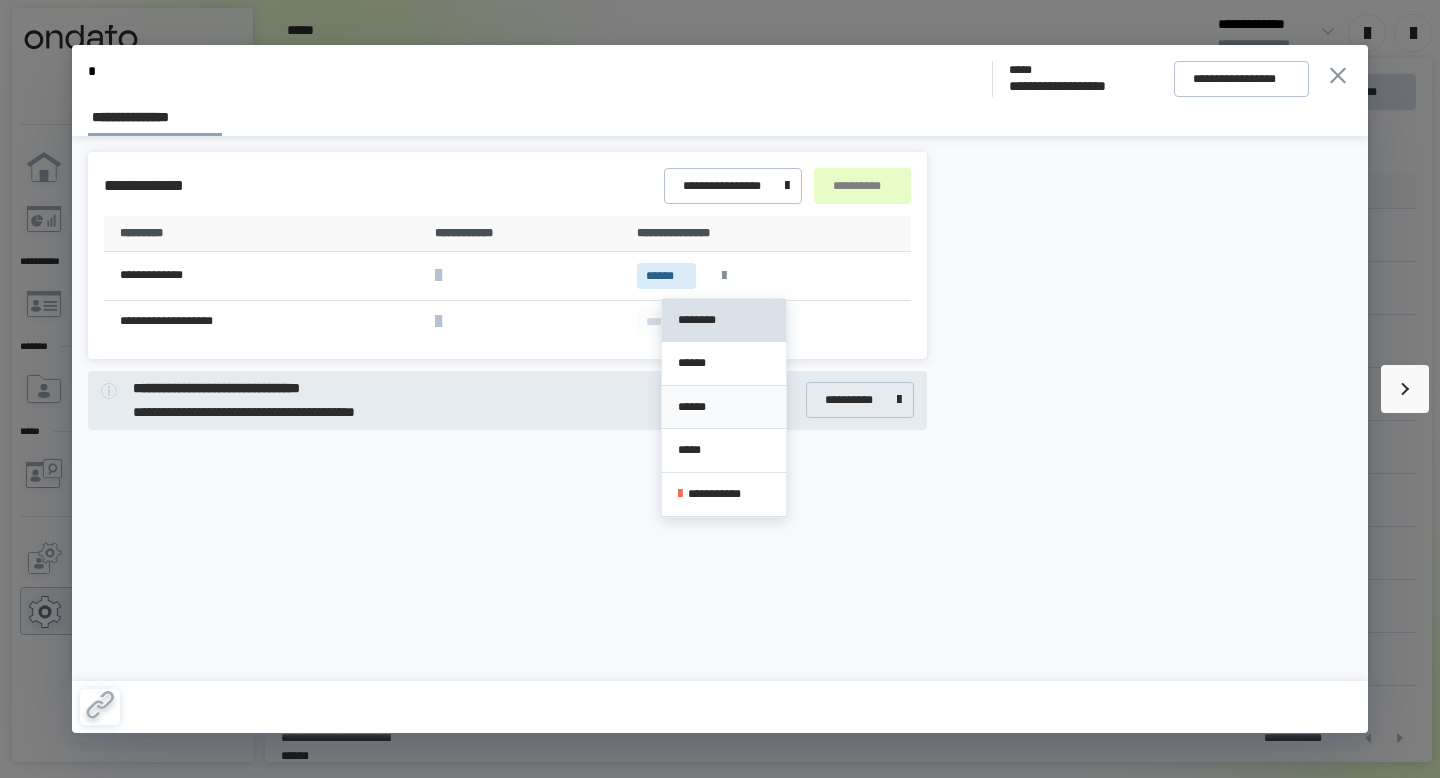 click on "******" at bounding box center [724, 407] 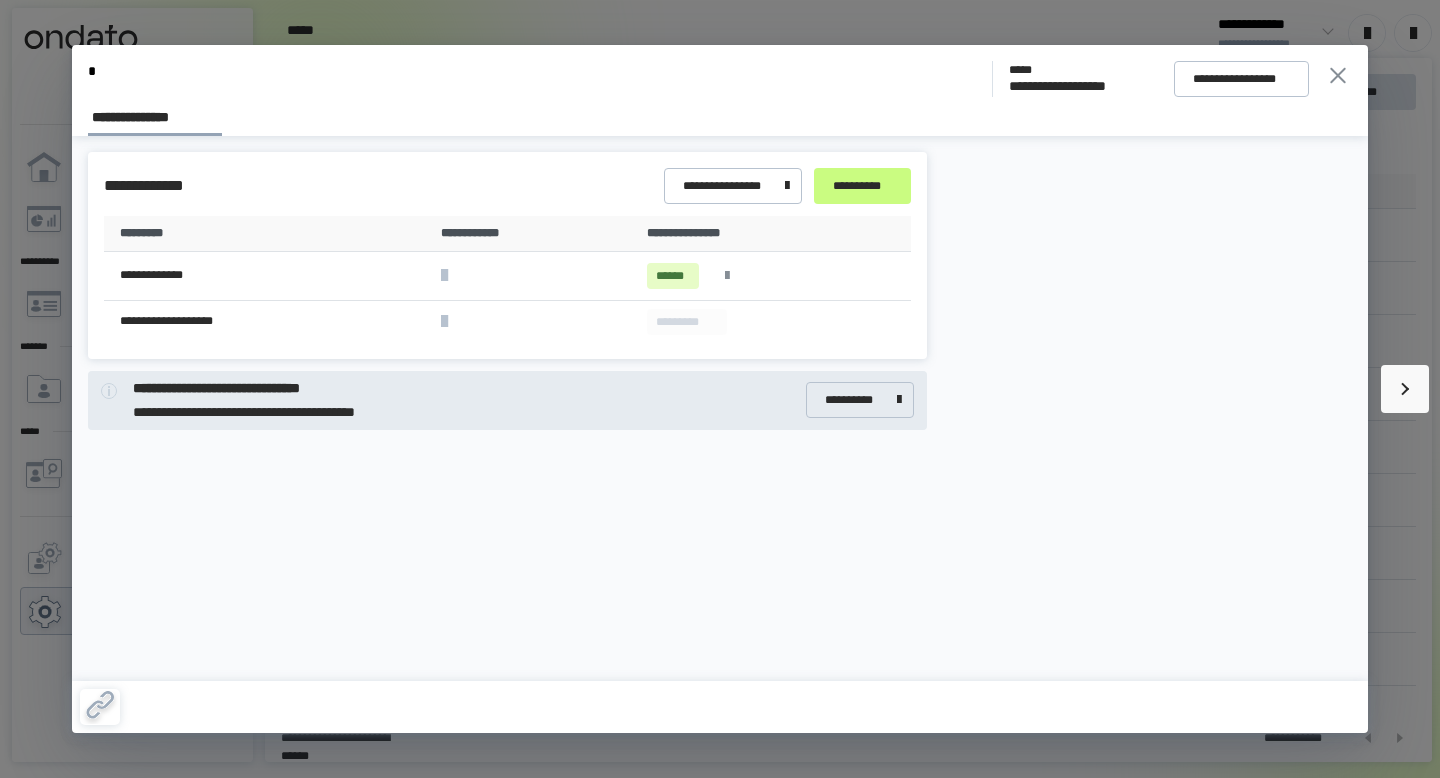click on "**********" at bounding box center (507, 408) 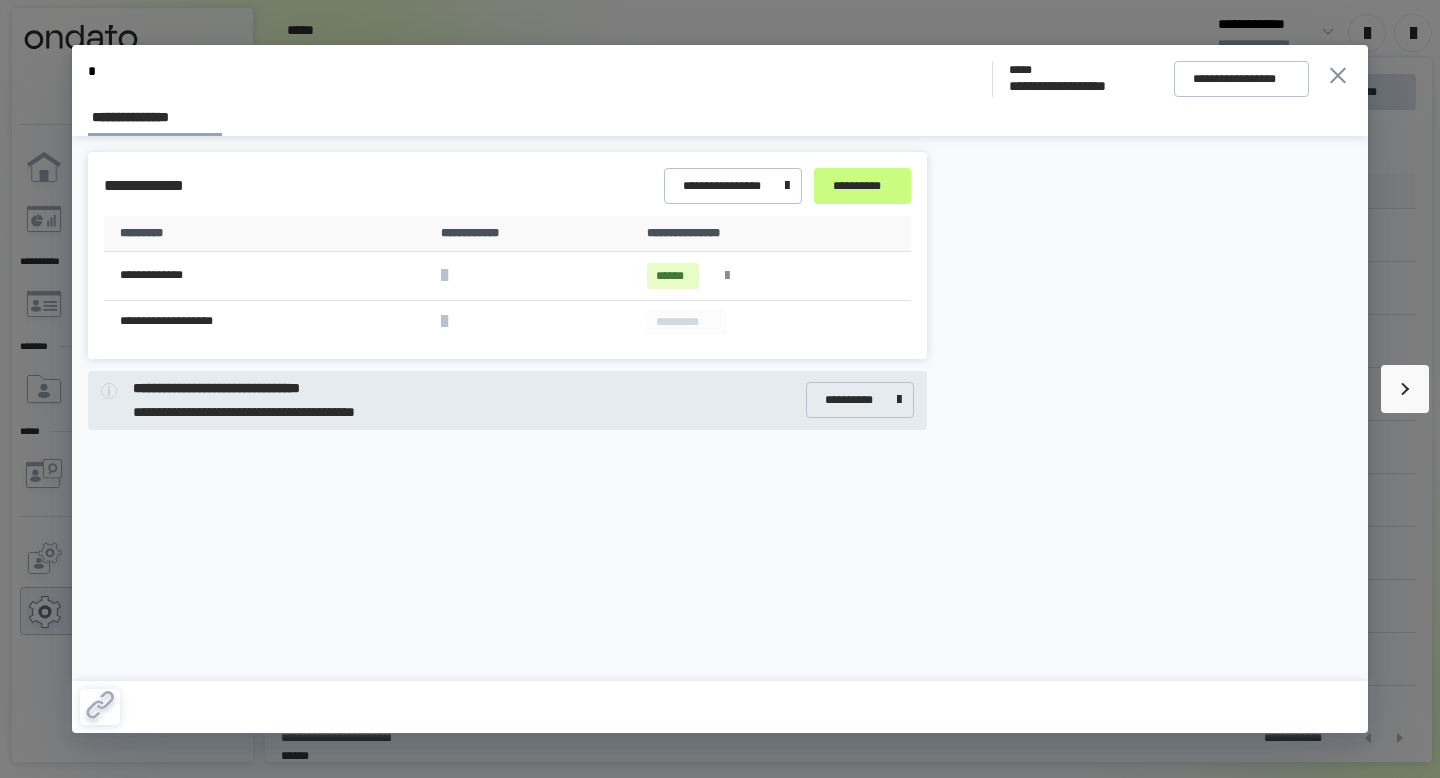 click 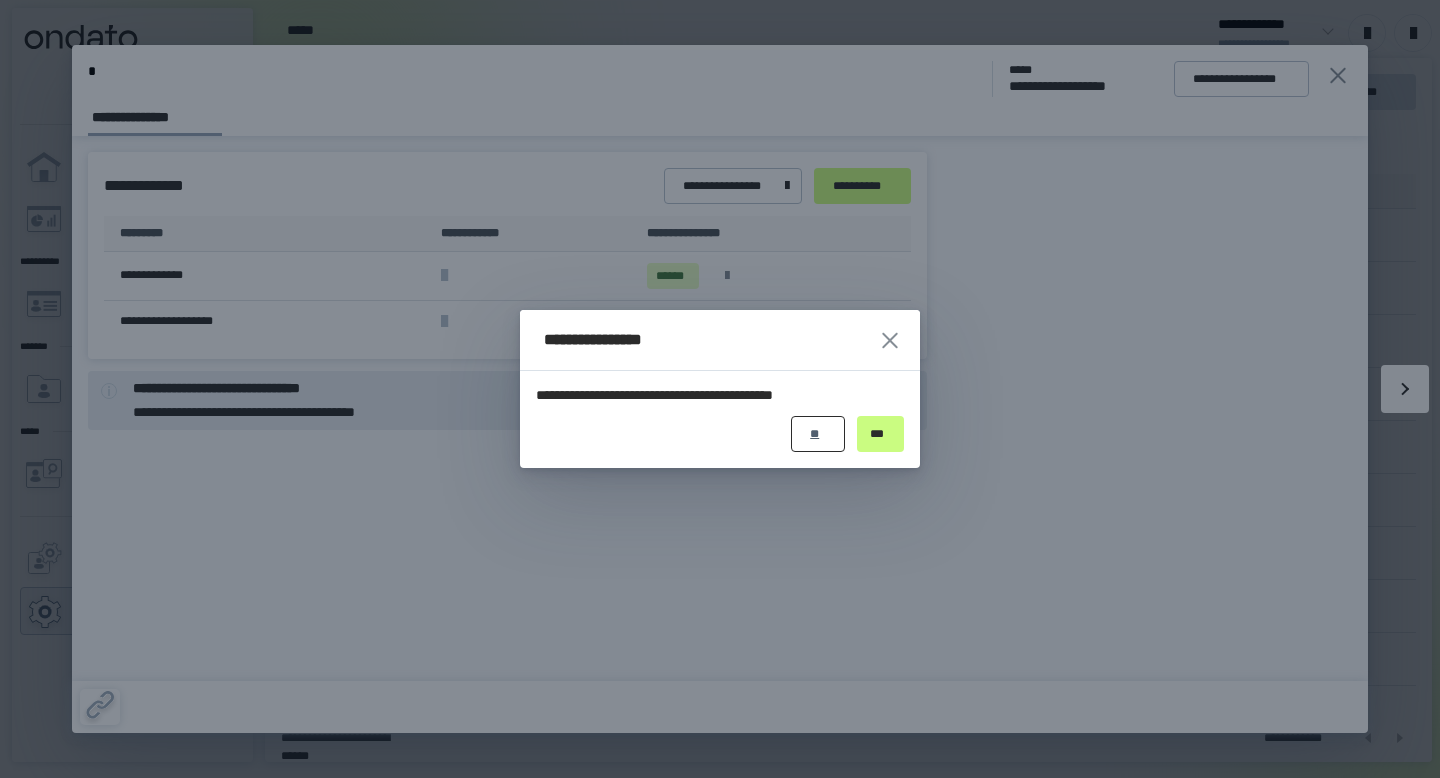 click on "**" at bounding box center [818, 434] 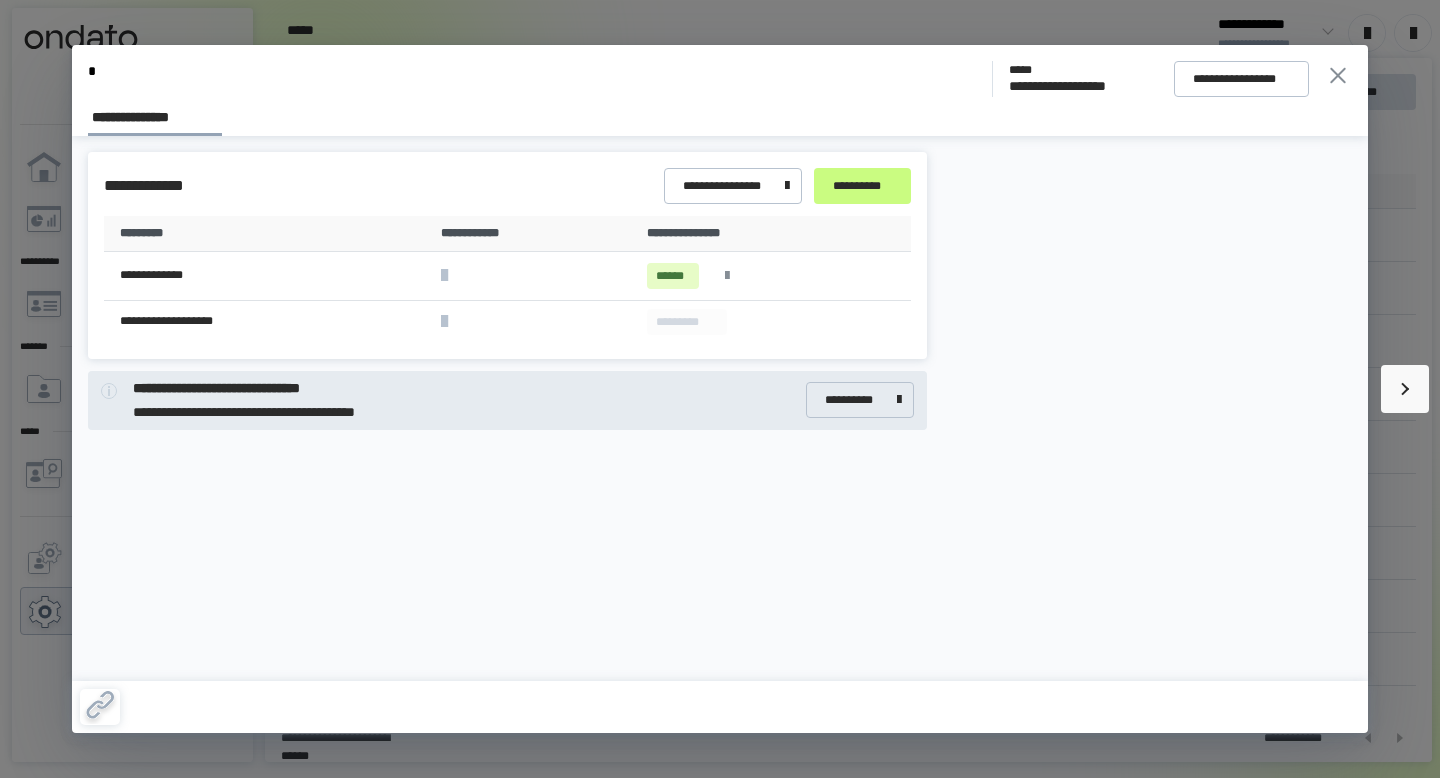 click on "**********" at bounding box center [507, 408] 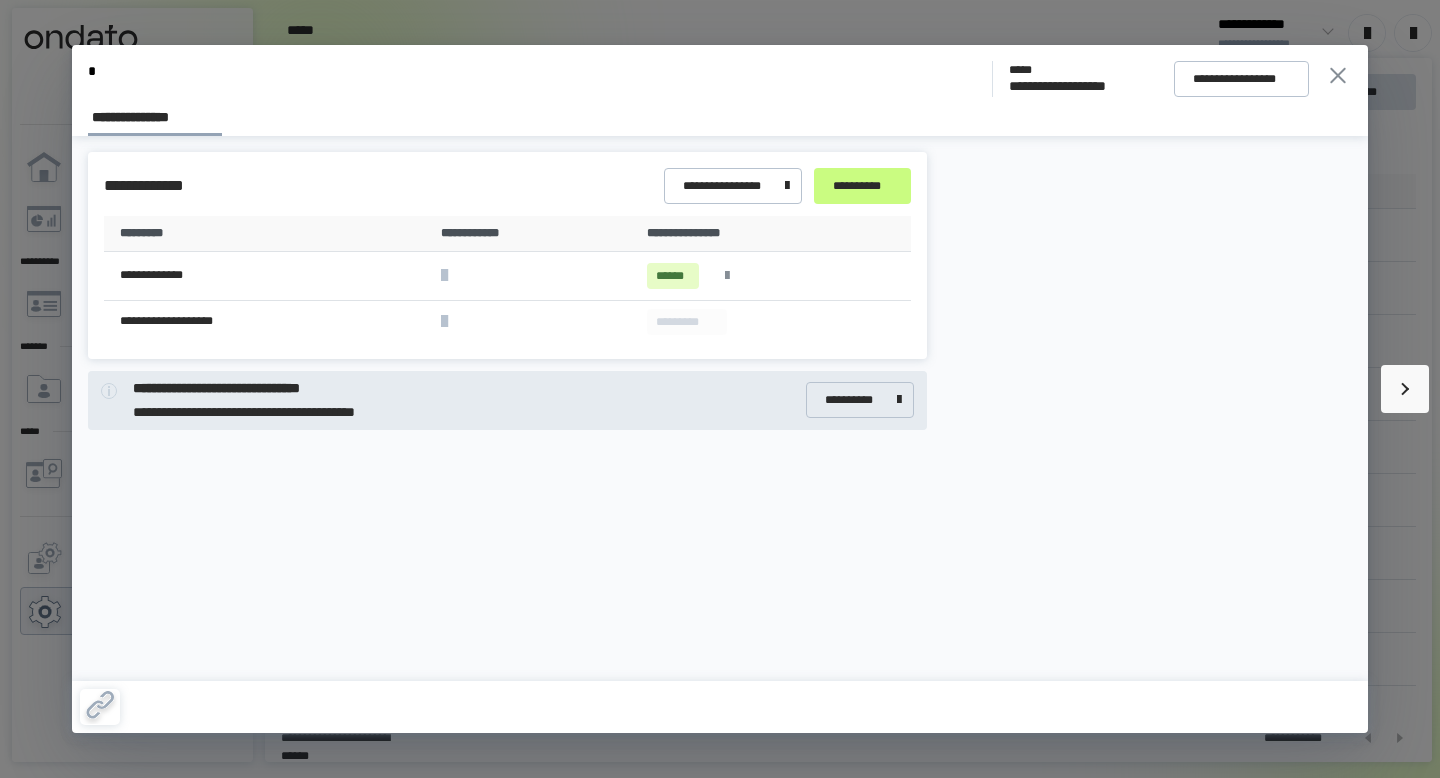 click on "**********" at bounding box center (862, 186) 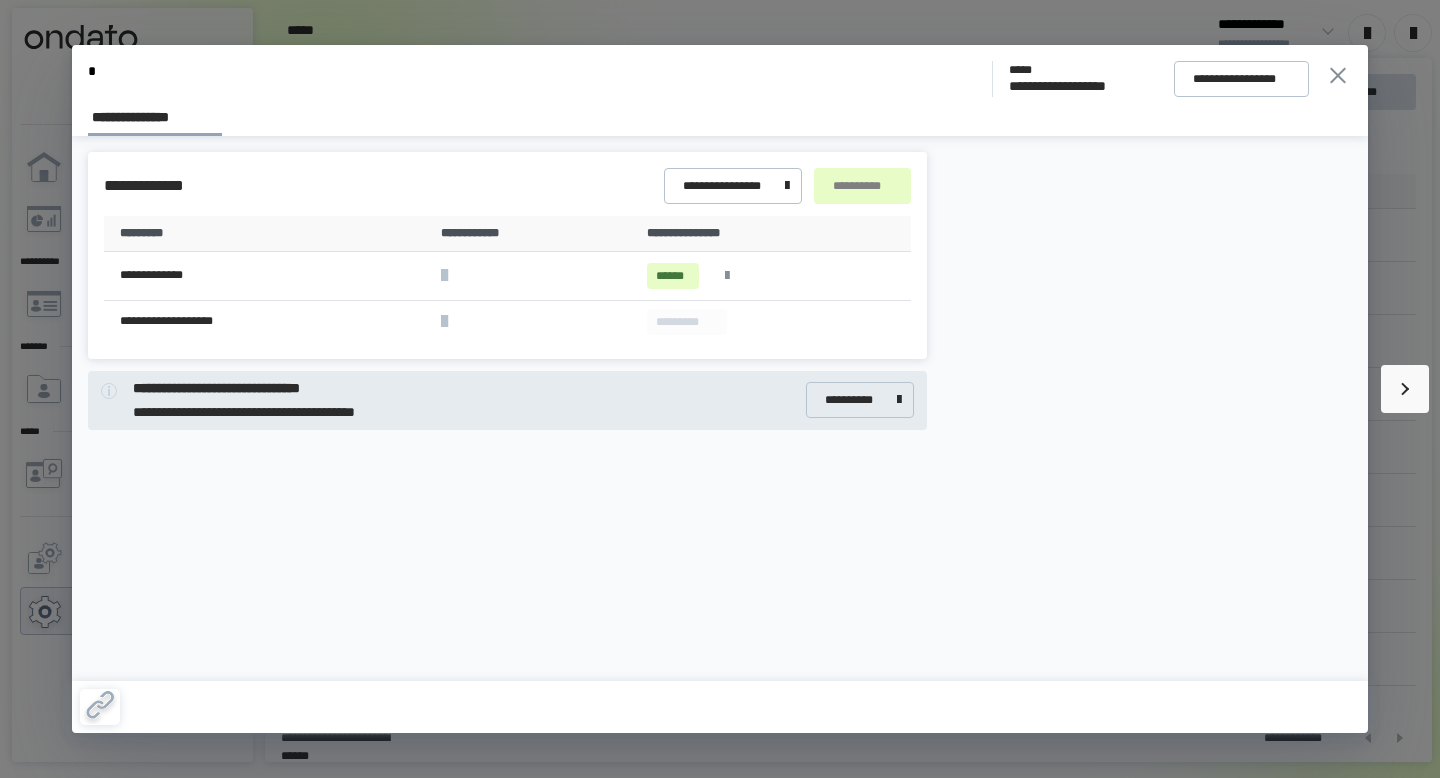 click 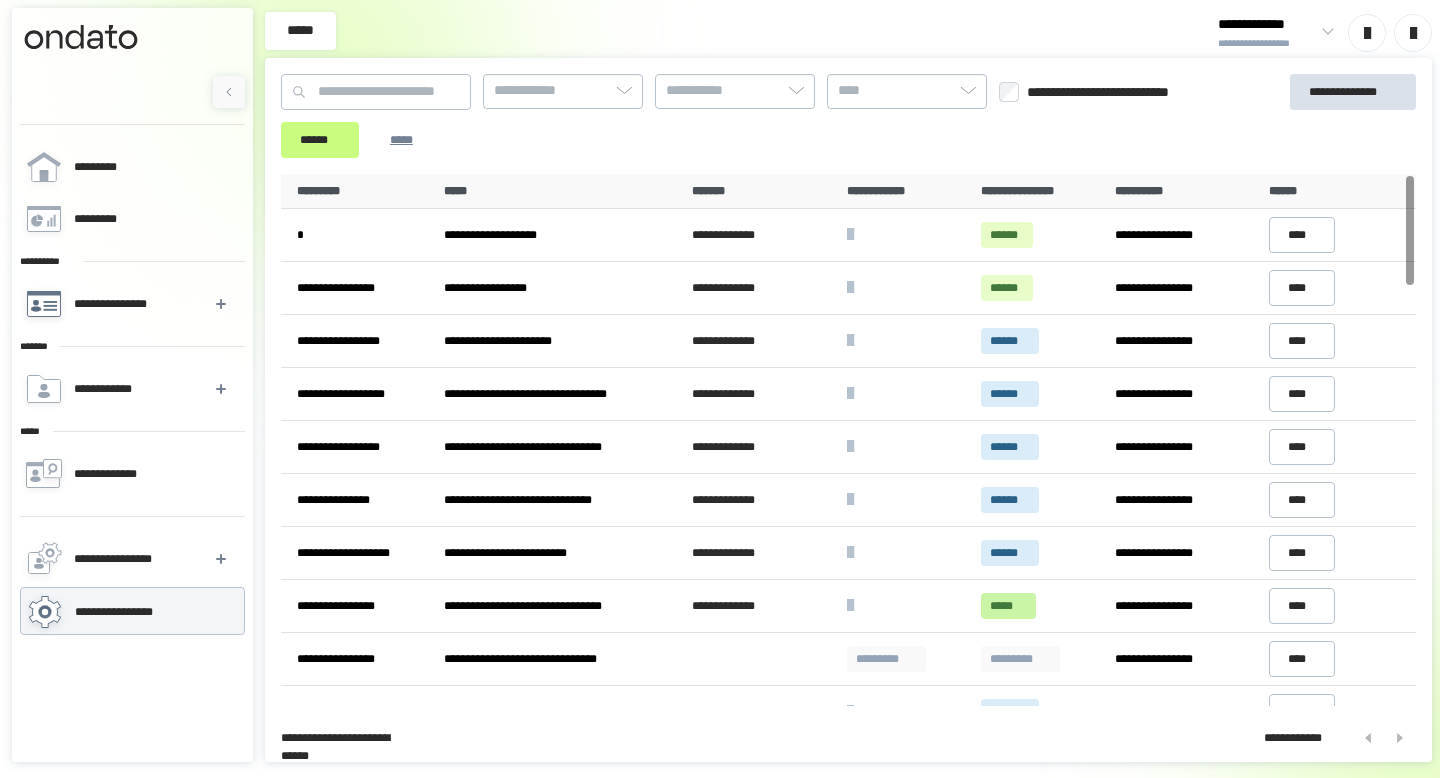 click on "**********" at bounding box center [114, 304] 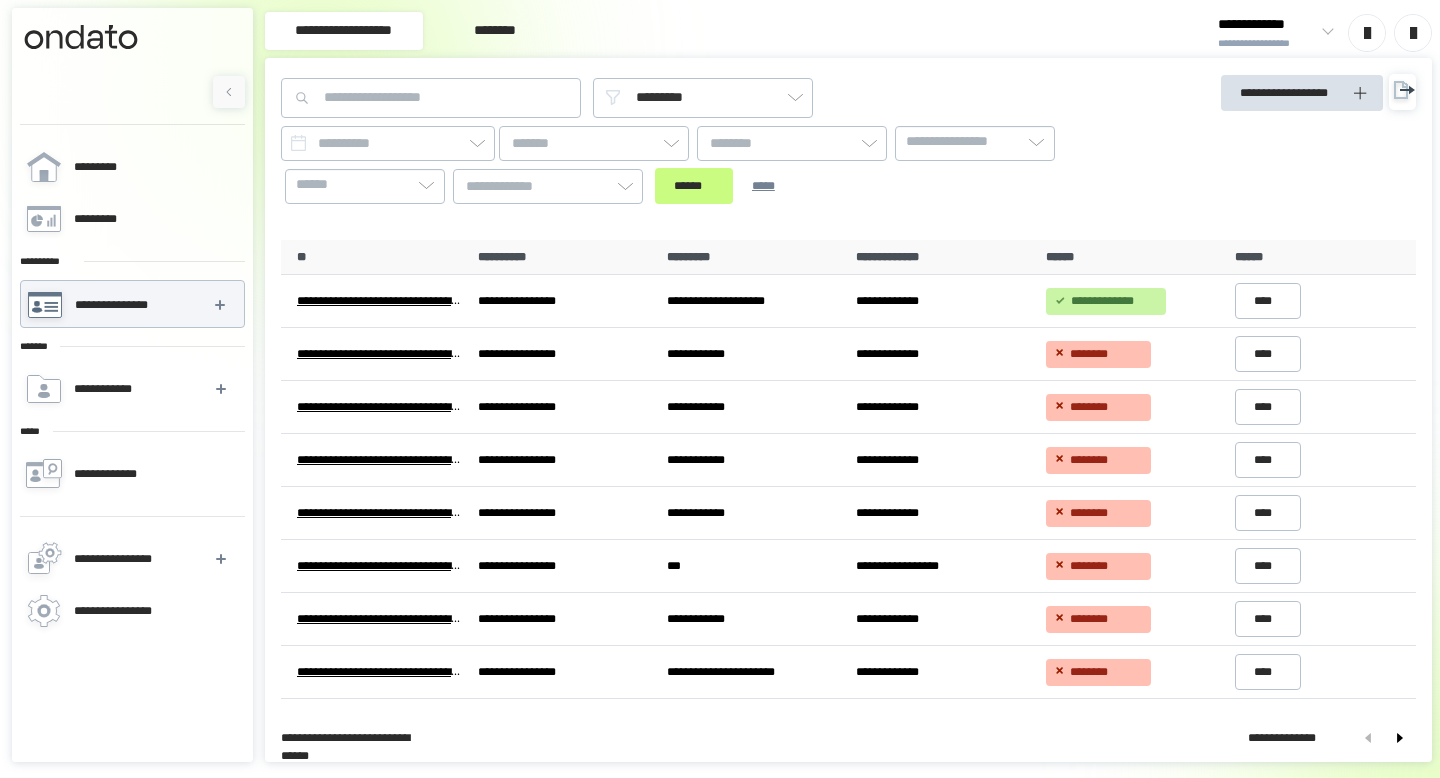 click 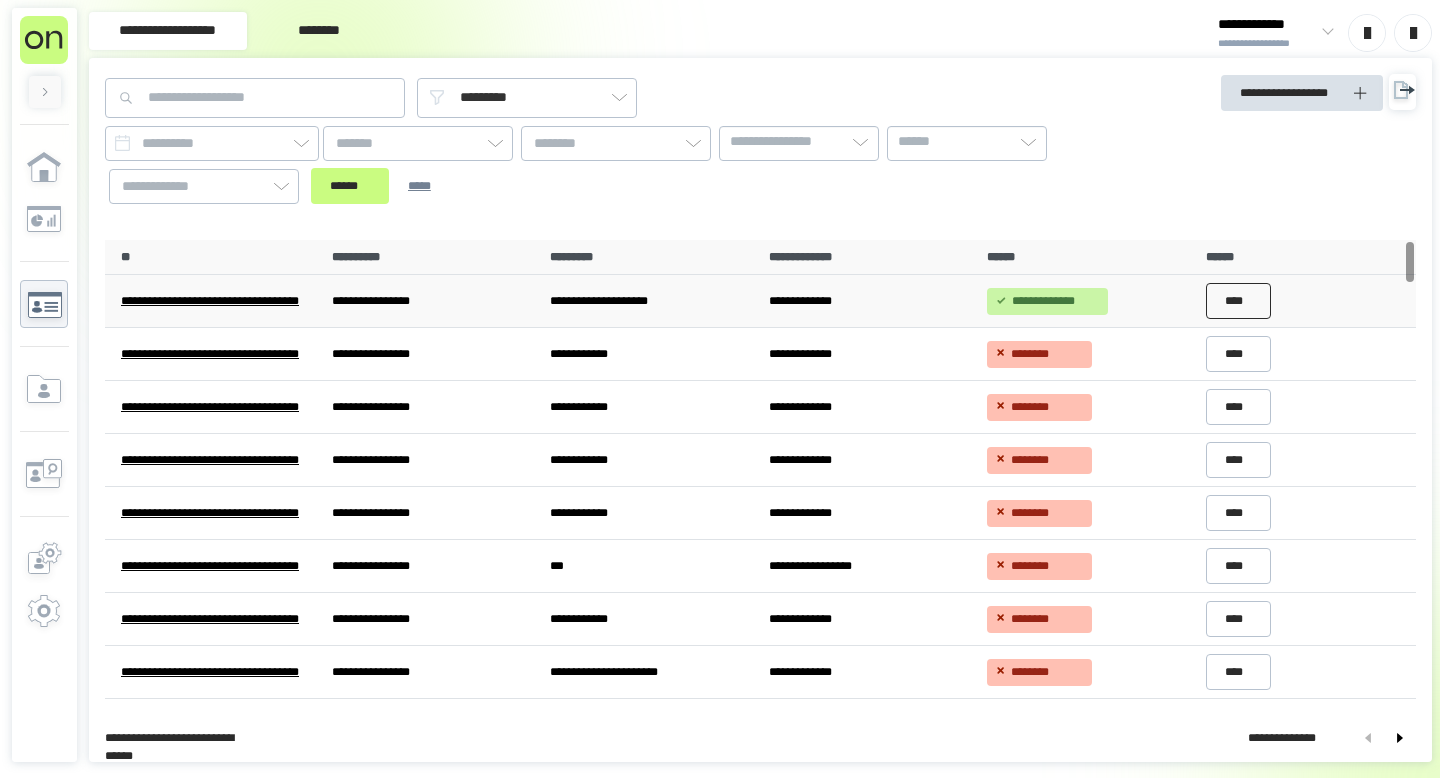 click on "****" at bounding box center [1239, 301] 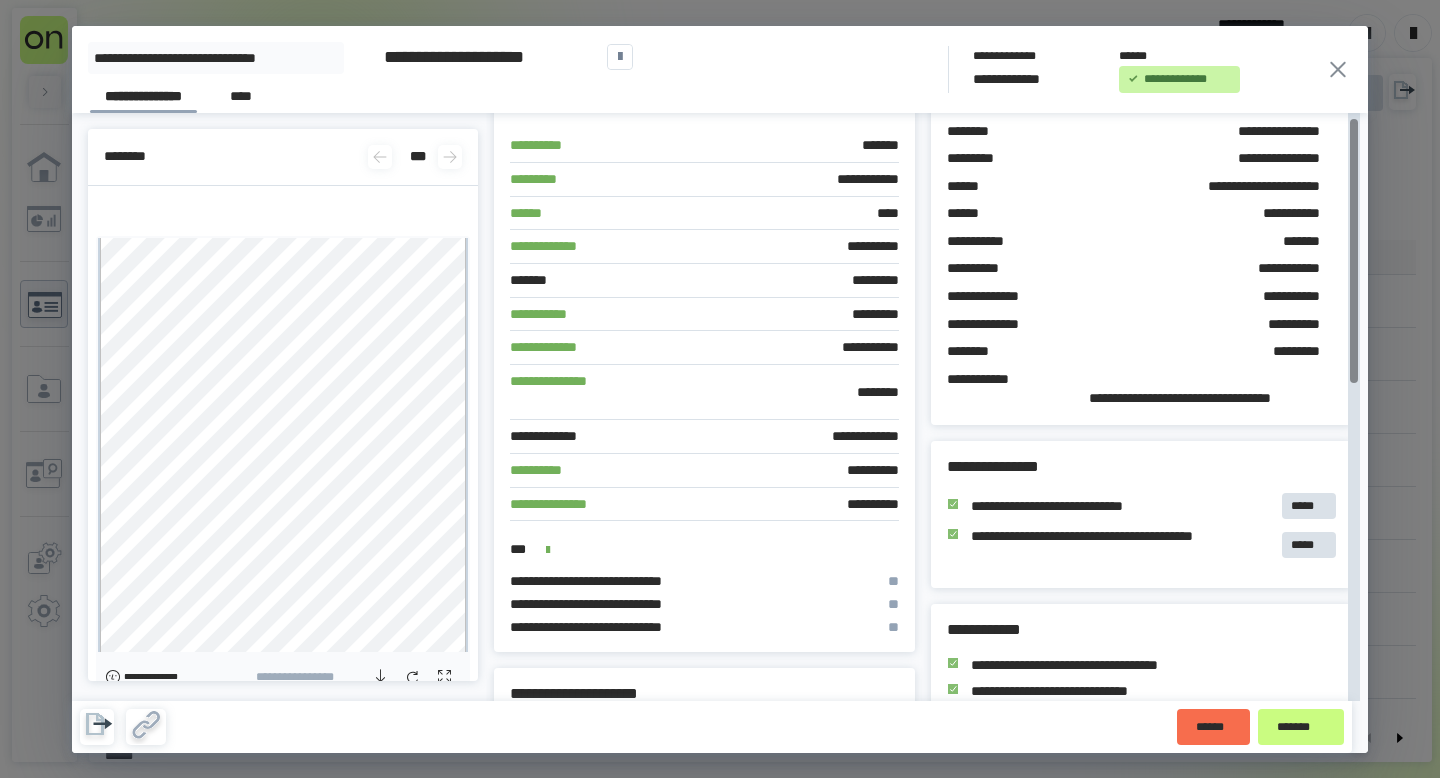 scroll, scrollTop: 0, scrollLeft: 0, axis: both 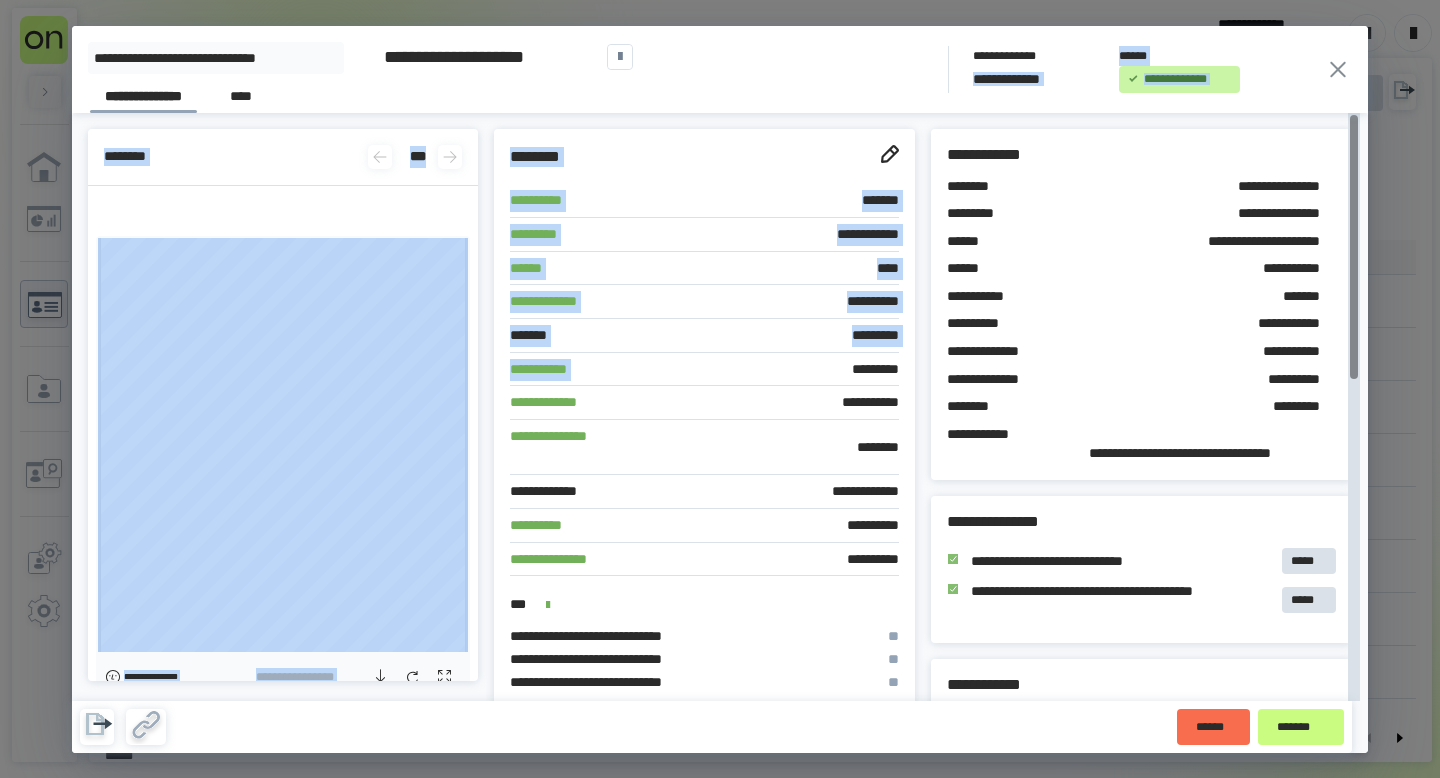 drag, startPoint x: 824, startPoint y: 69, endPoint x: 729, endPoint y: 359, distance: 305.16388 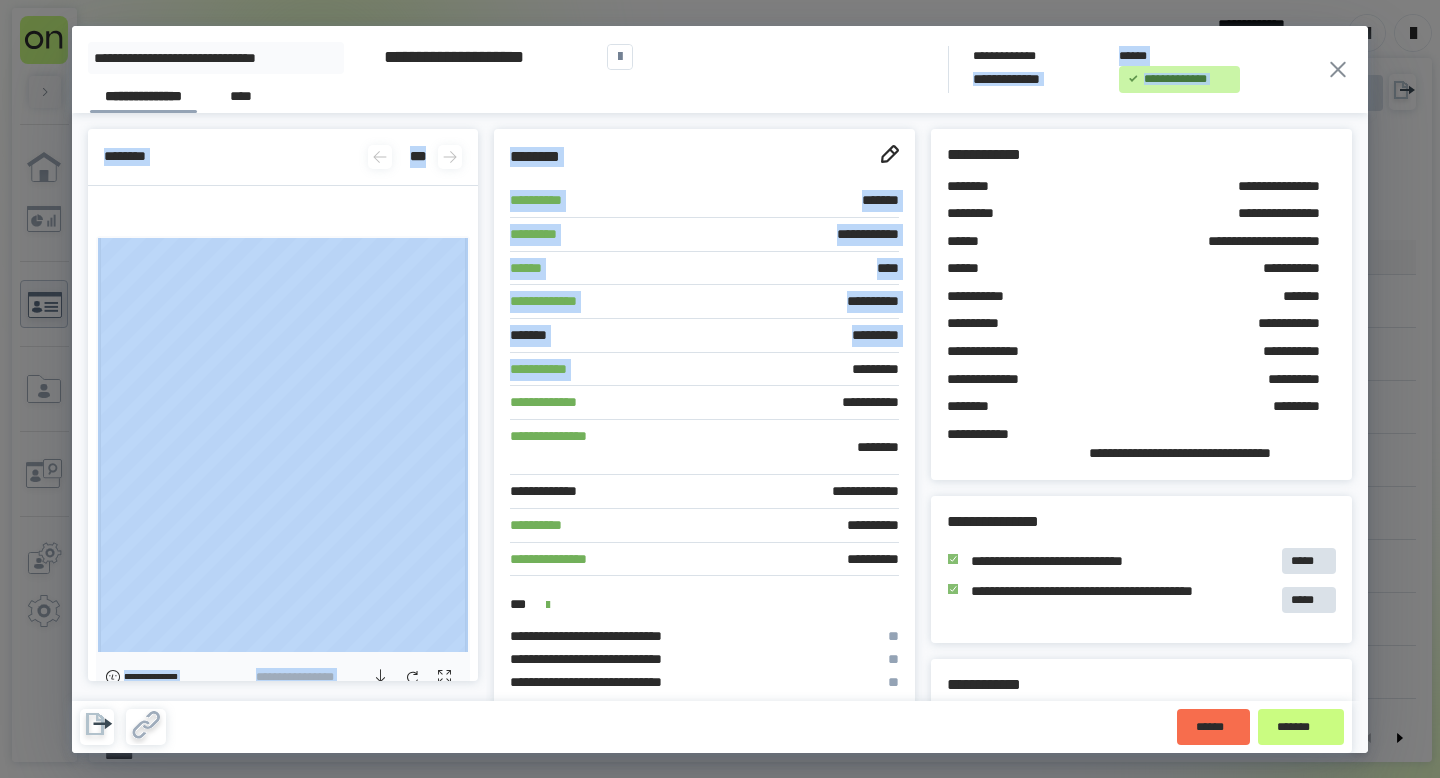 click 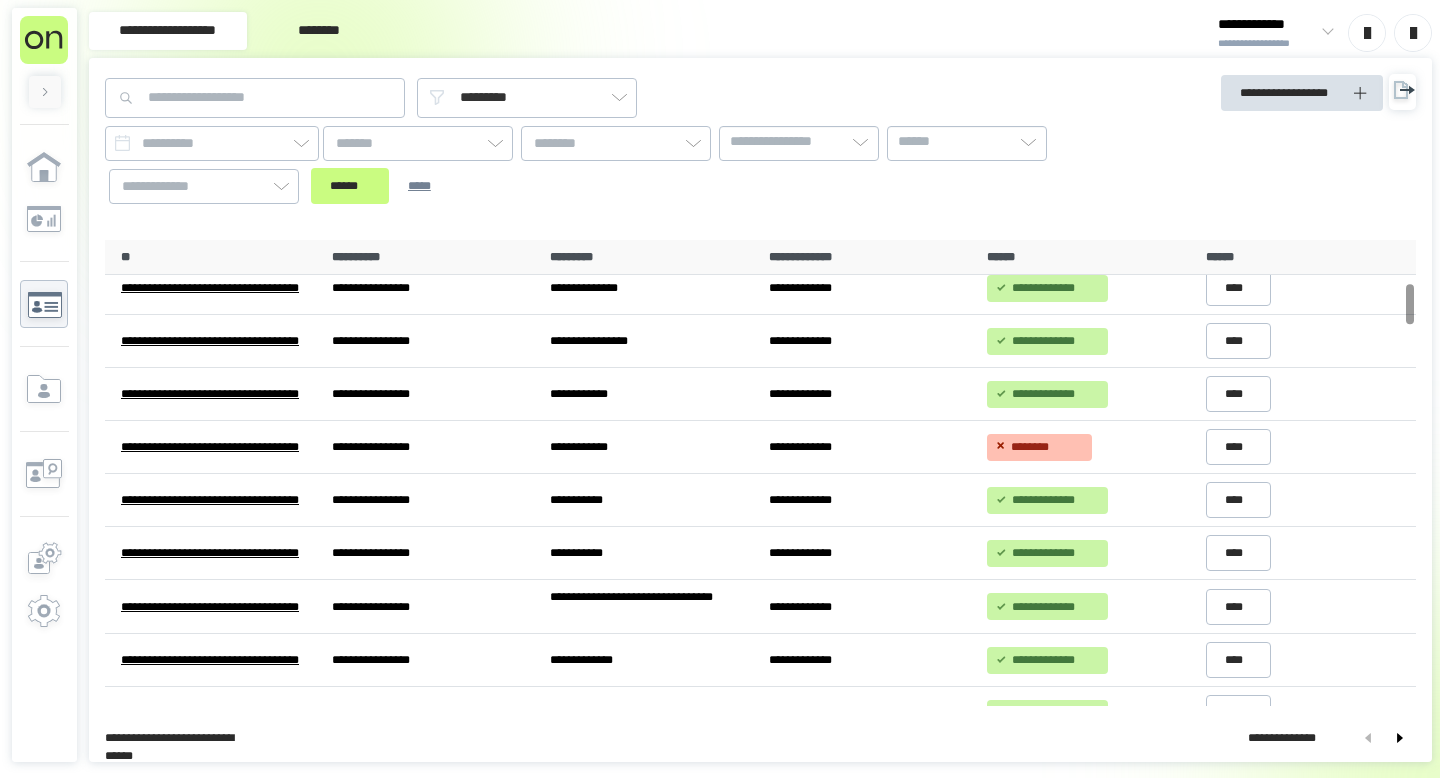 scroll, scrollTop: 0, scrollLeft: 0, axis: both 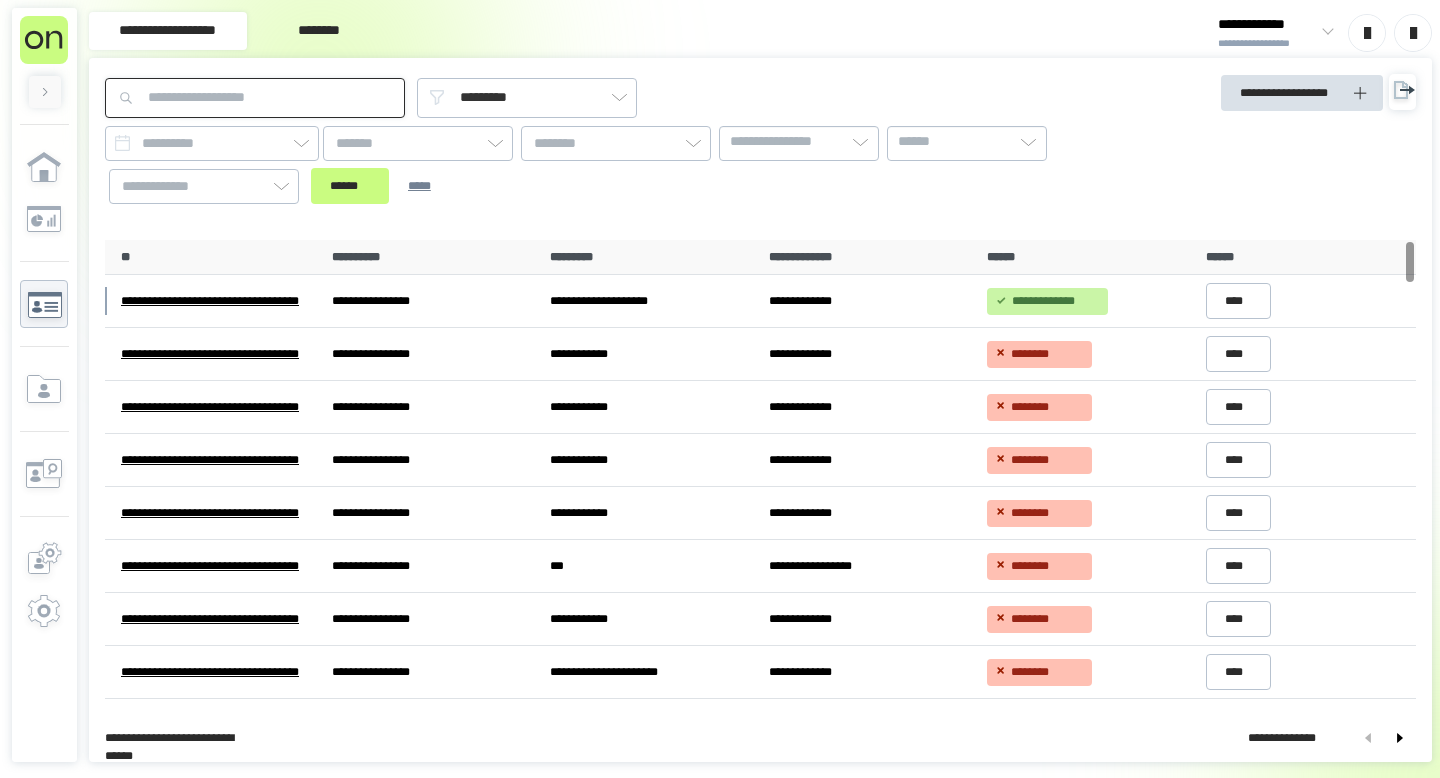 click at bounding box center (255, 98) 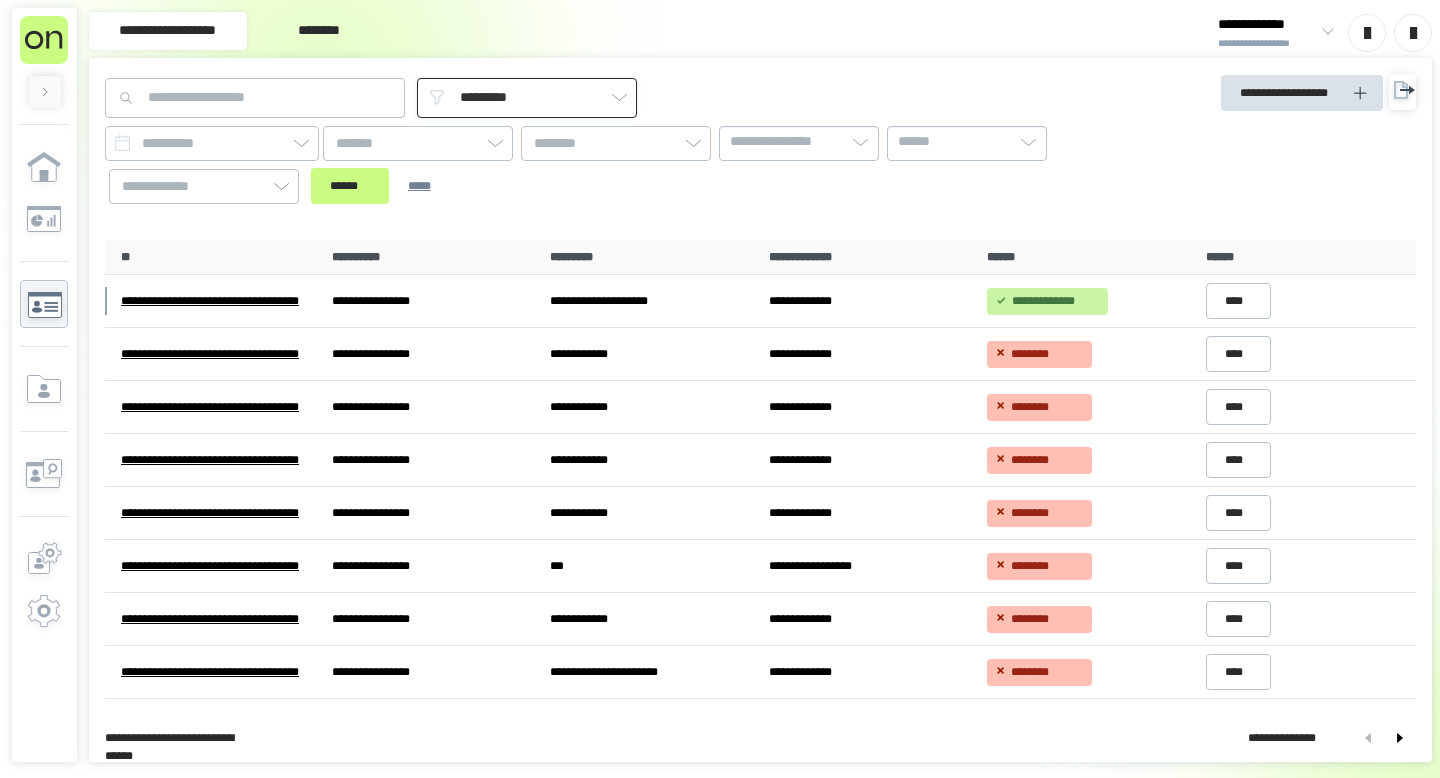 click on "*********" at bounding box center (527, 98) 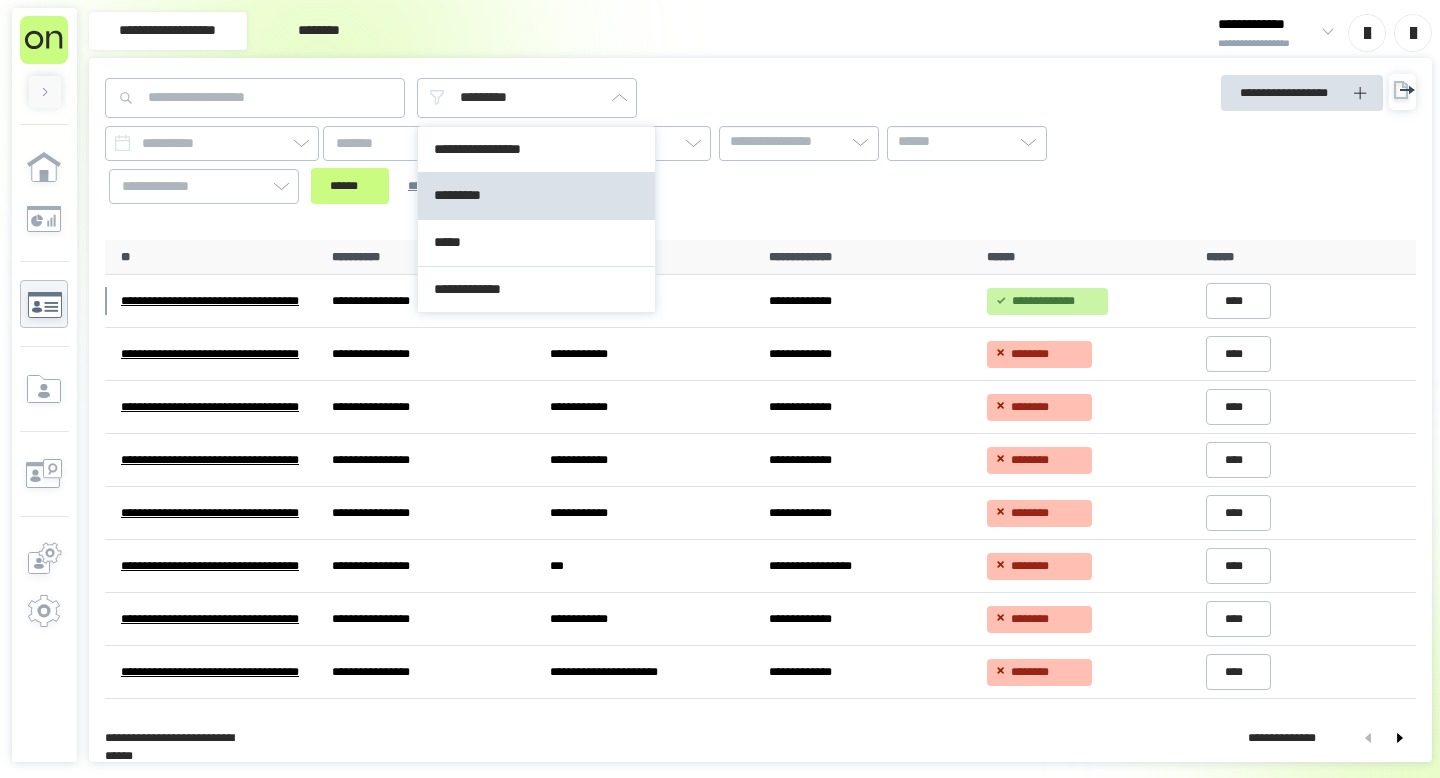 click on "**********" at bounding box center [595, 165] 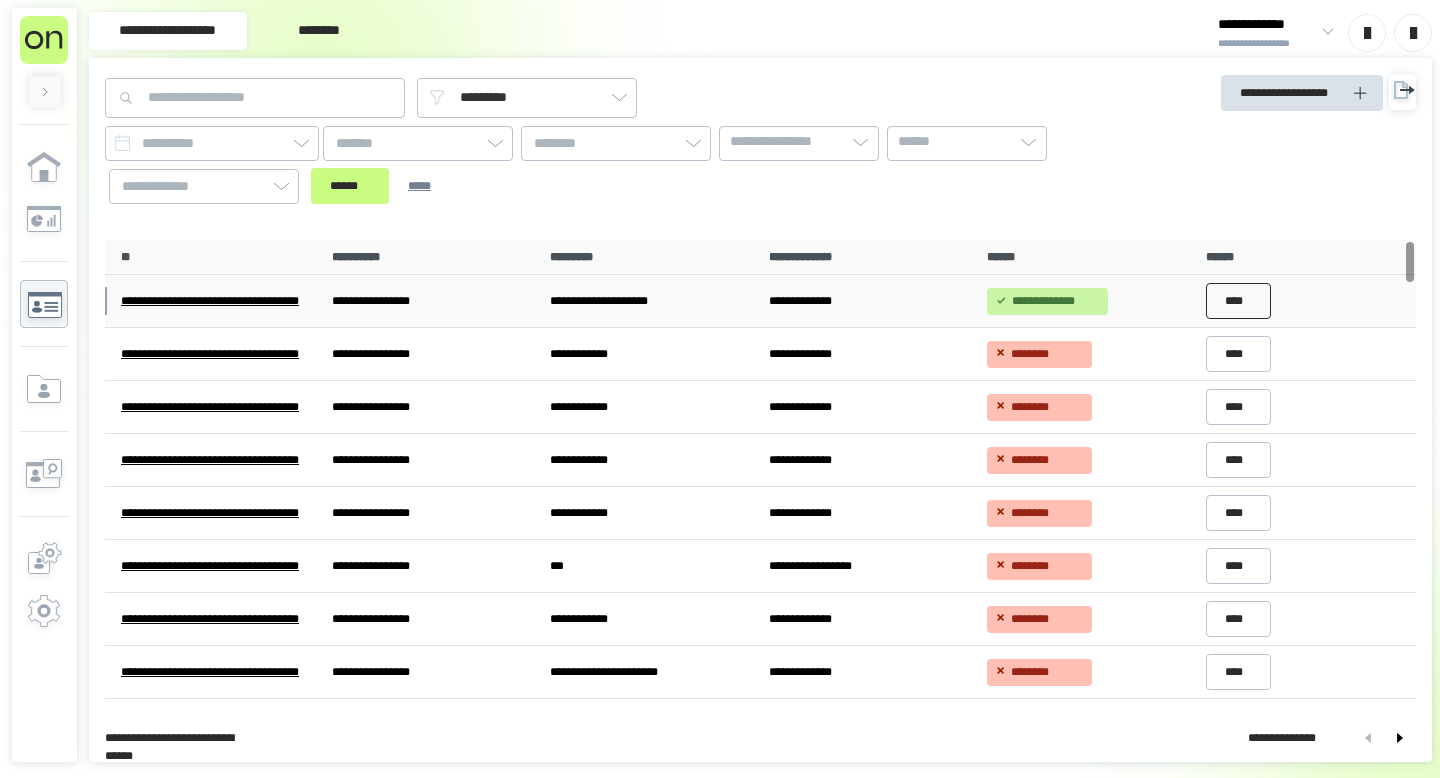 click on "****" at bounding box center (1239, 301) 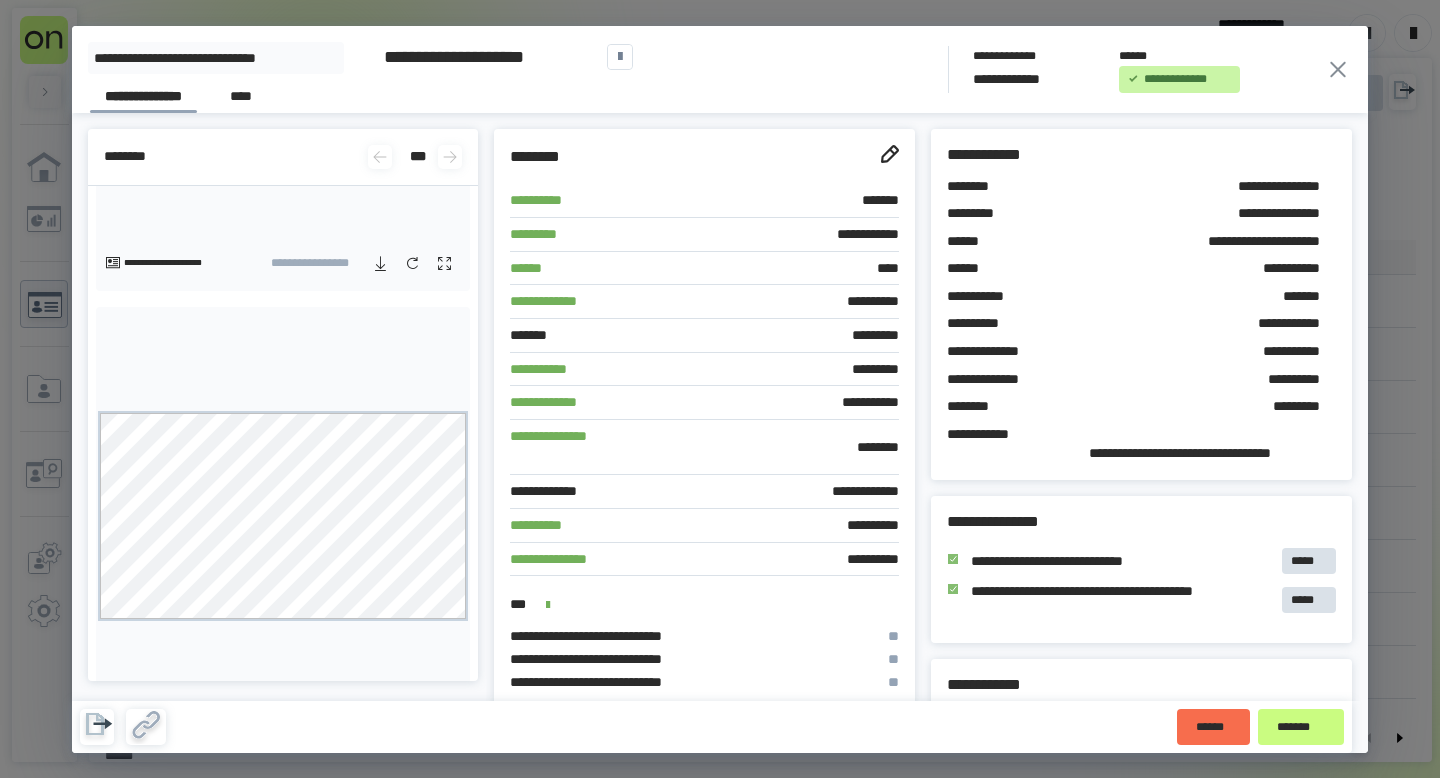 scroll, scrollTop: 899, scrollLeft: 0, axis: vertical 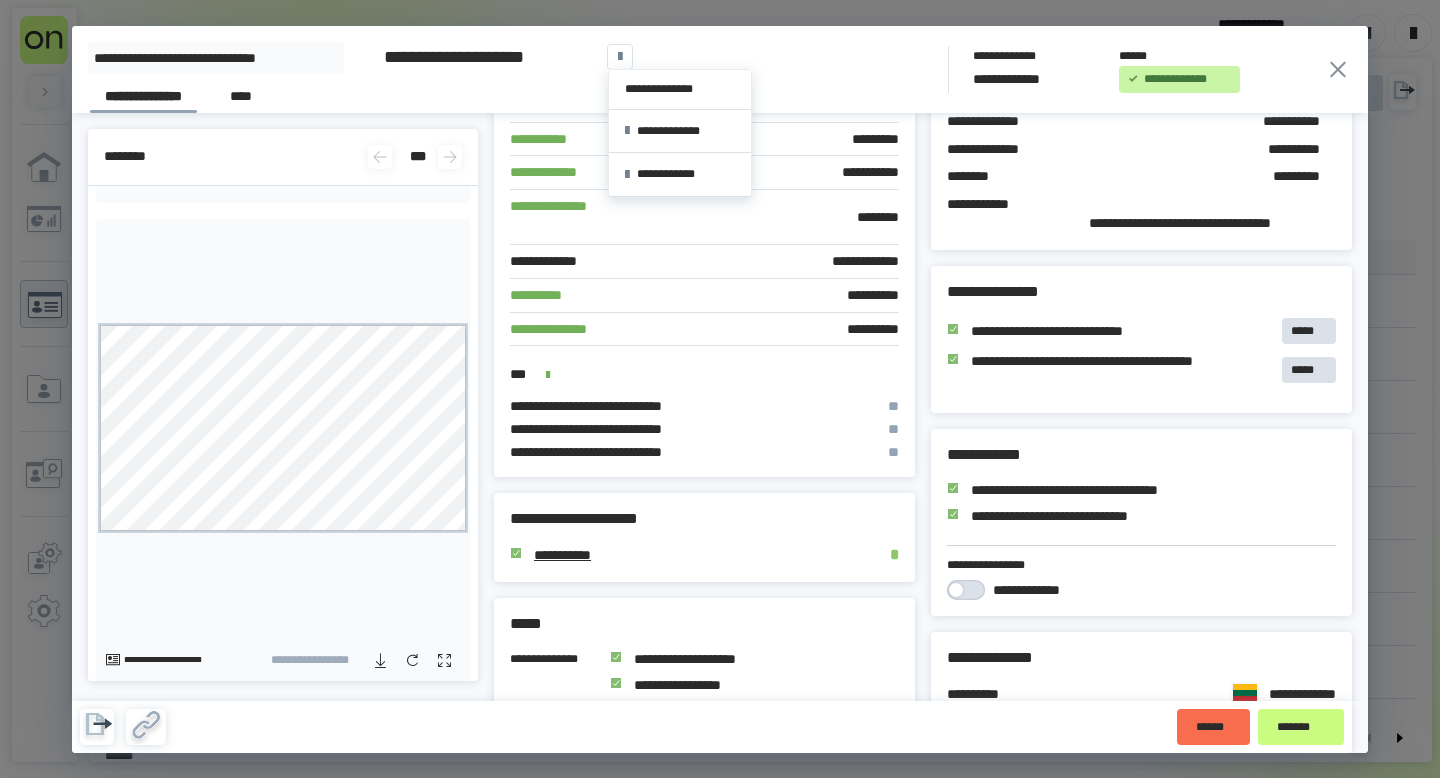 click at bounding box center [620, 57] 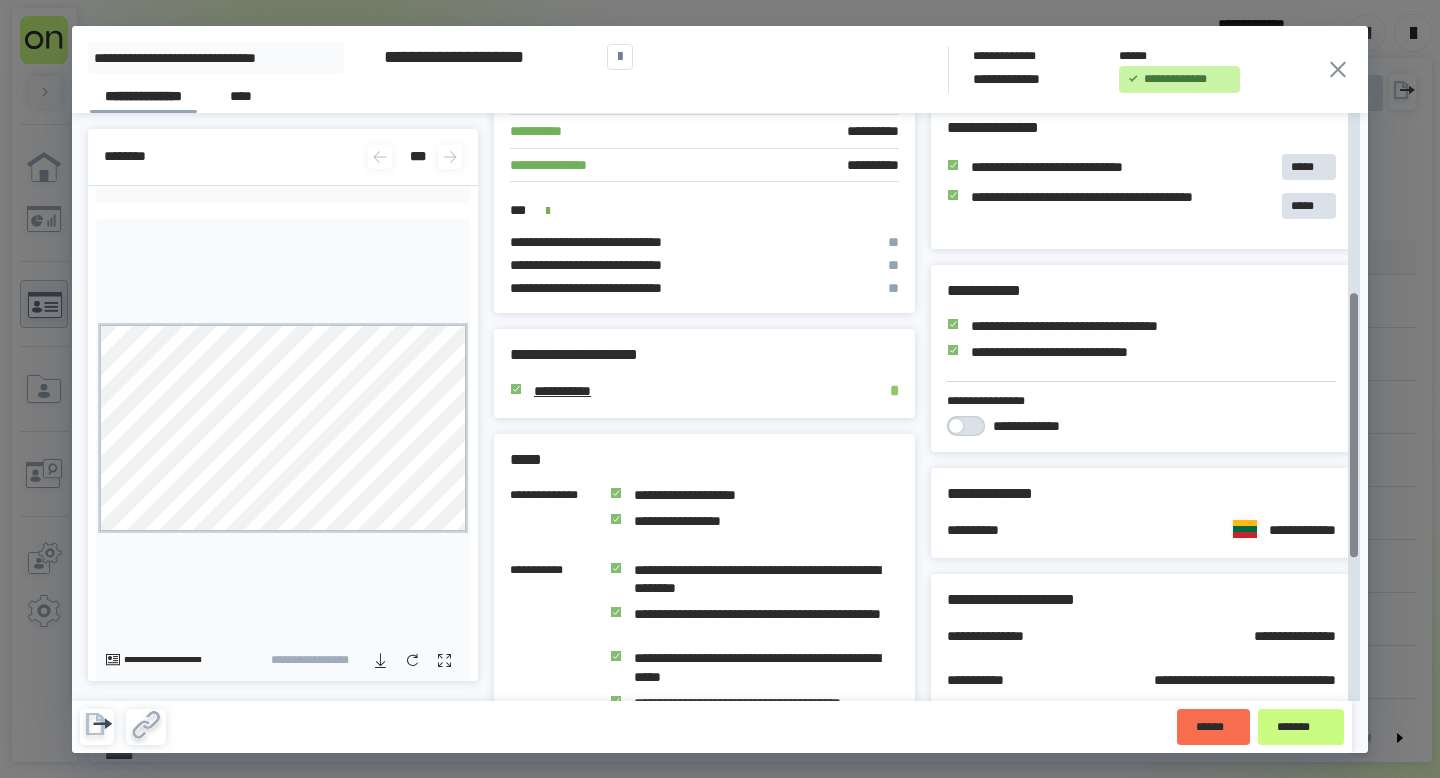 scroll, scrollTop: 396, scrollLeft: 0, axis: vertical 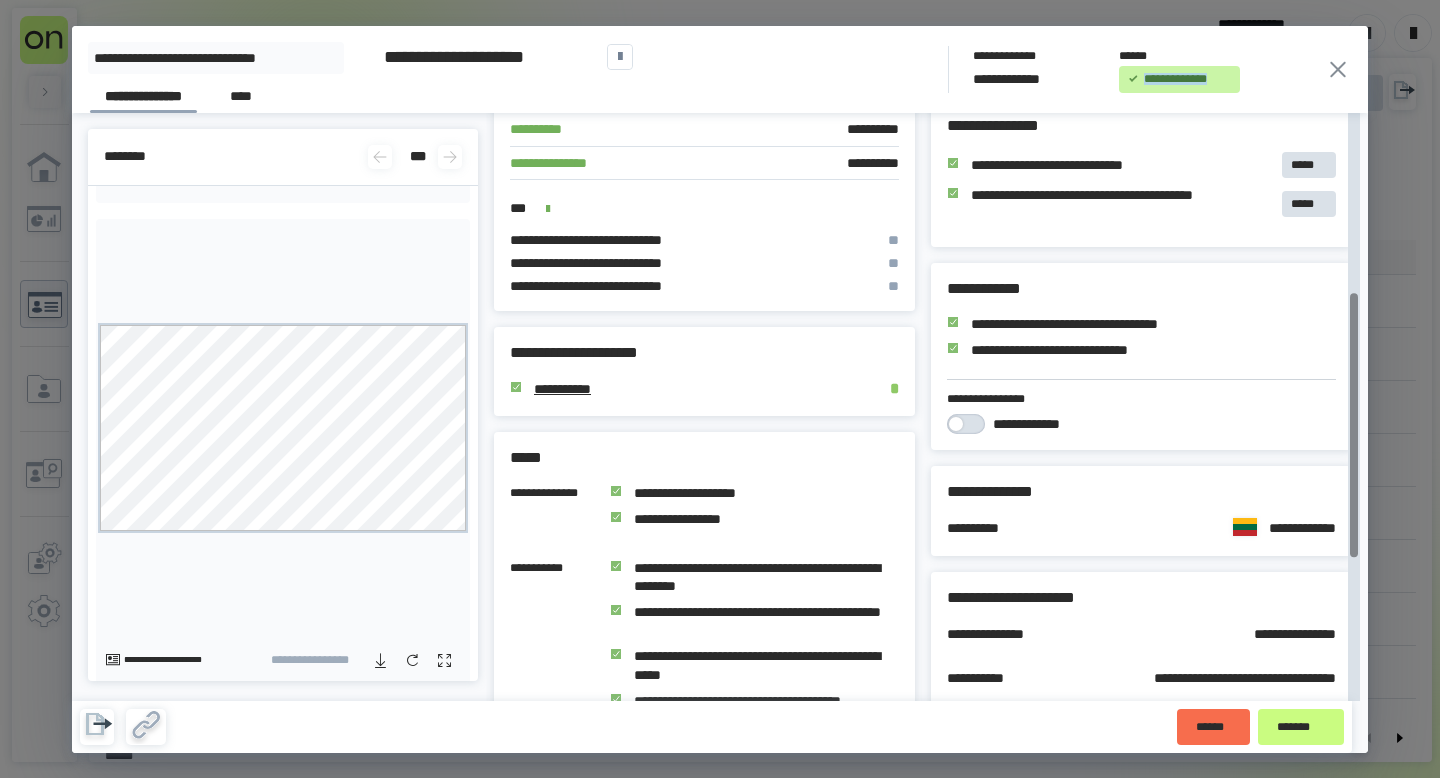 drag, startPoint x: 1144, startPoint y: 80, endPoint x: 1326, endPoint y: 81, distance: 182.00275 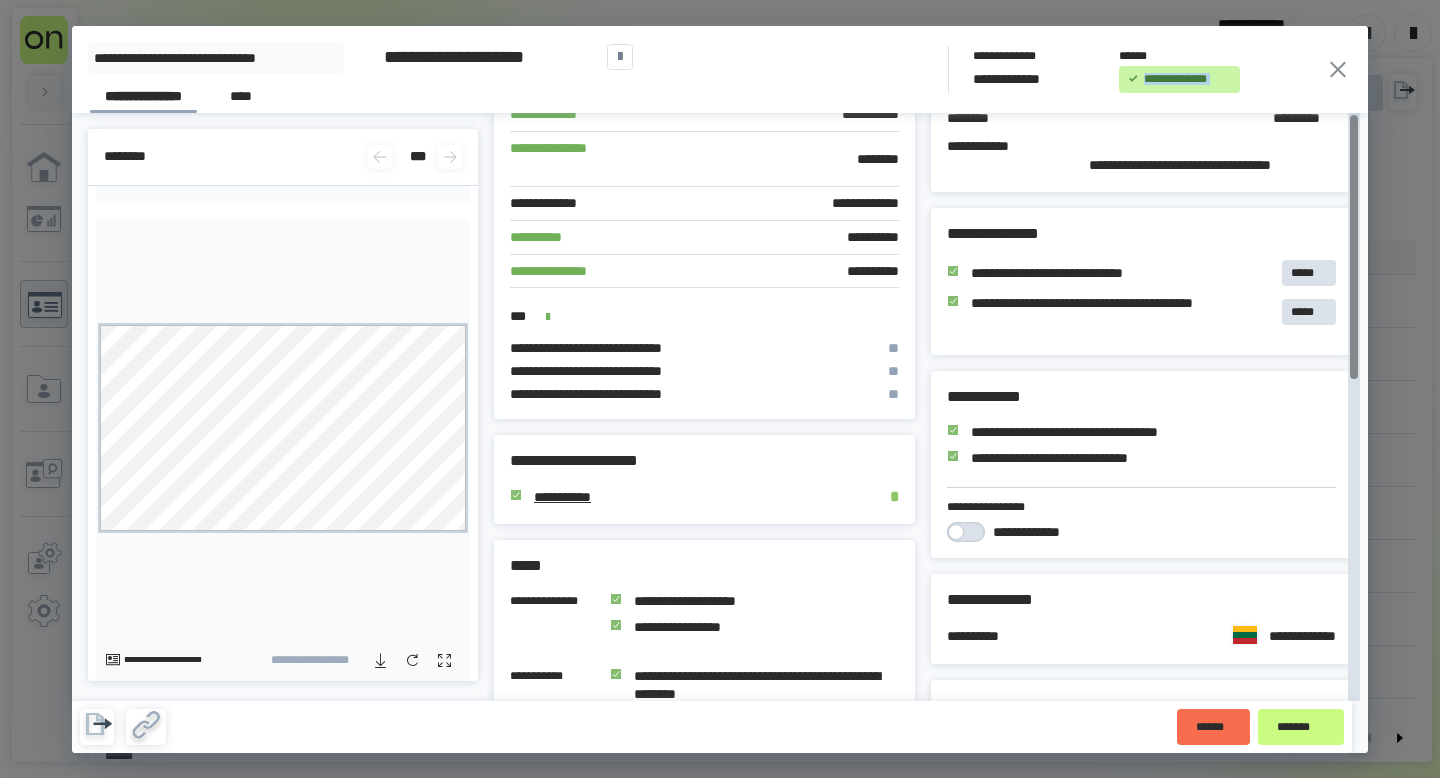 scroll, scrollTop: 0, scrollLeft: 0, axis: both 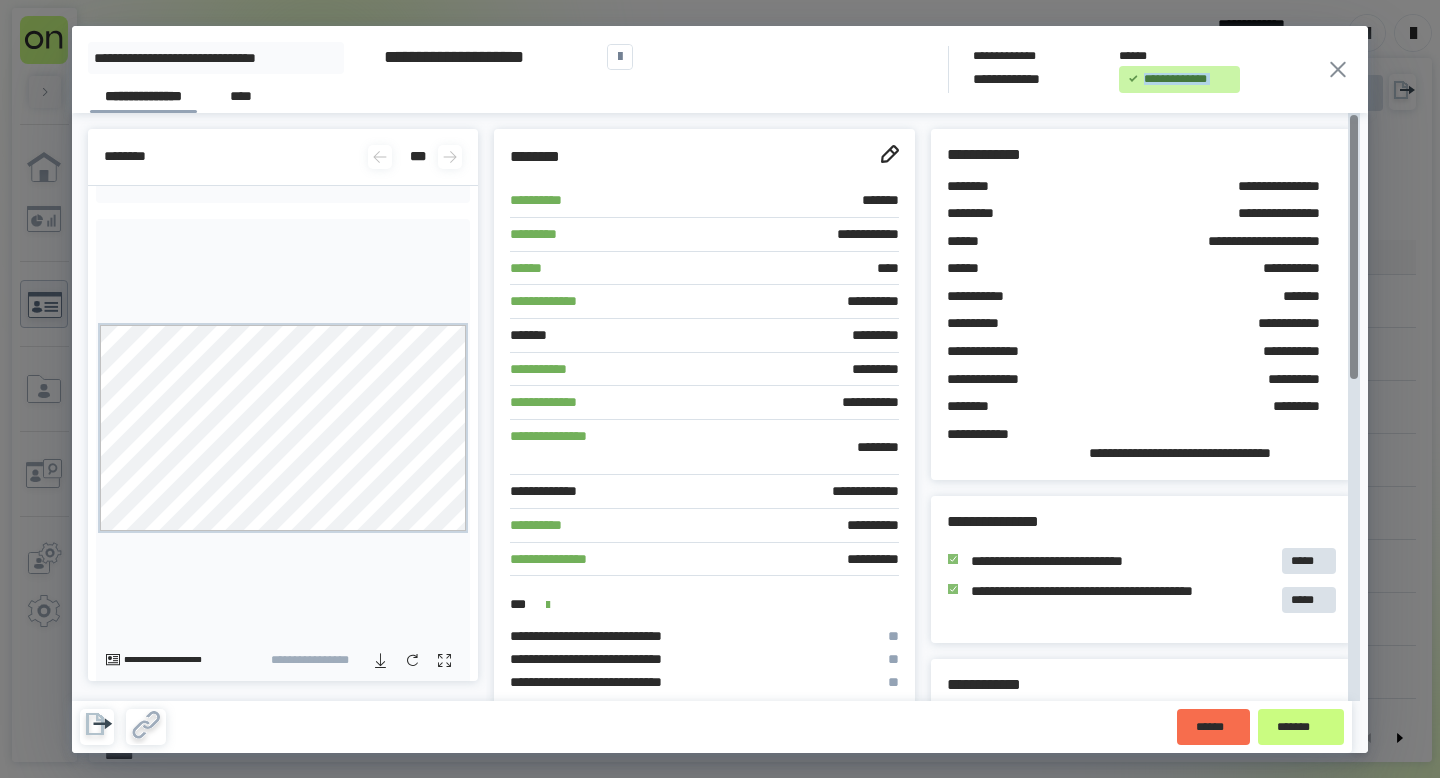 click 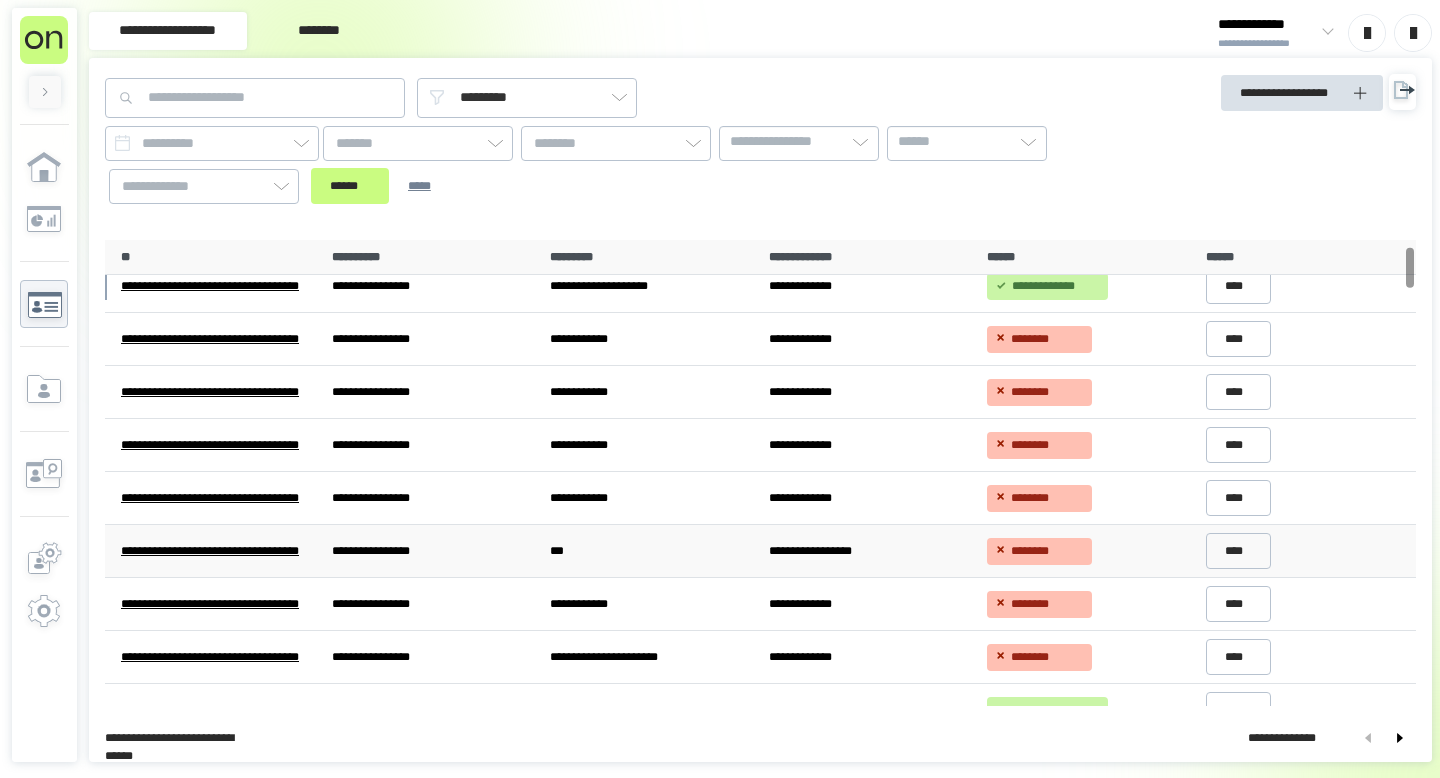 scroll, scrollTop: 0, scrollLeft: 0, axis: both 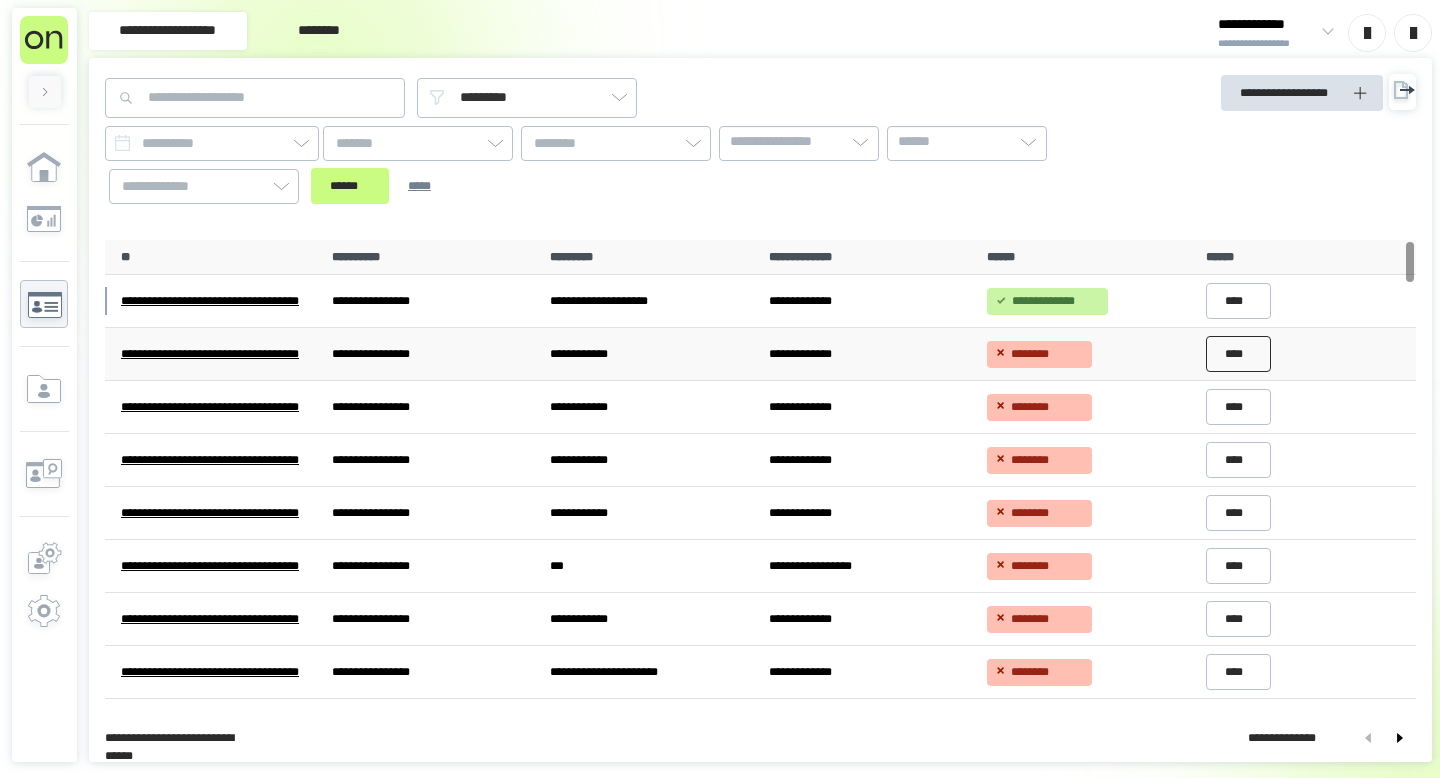 click on "****" at bounding box center (1239, 354) 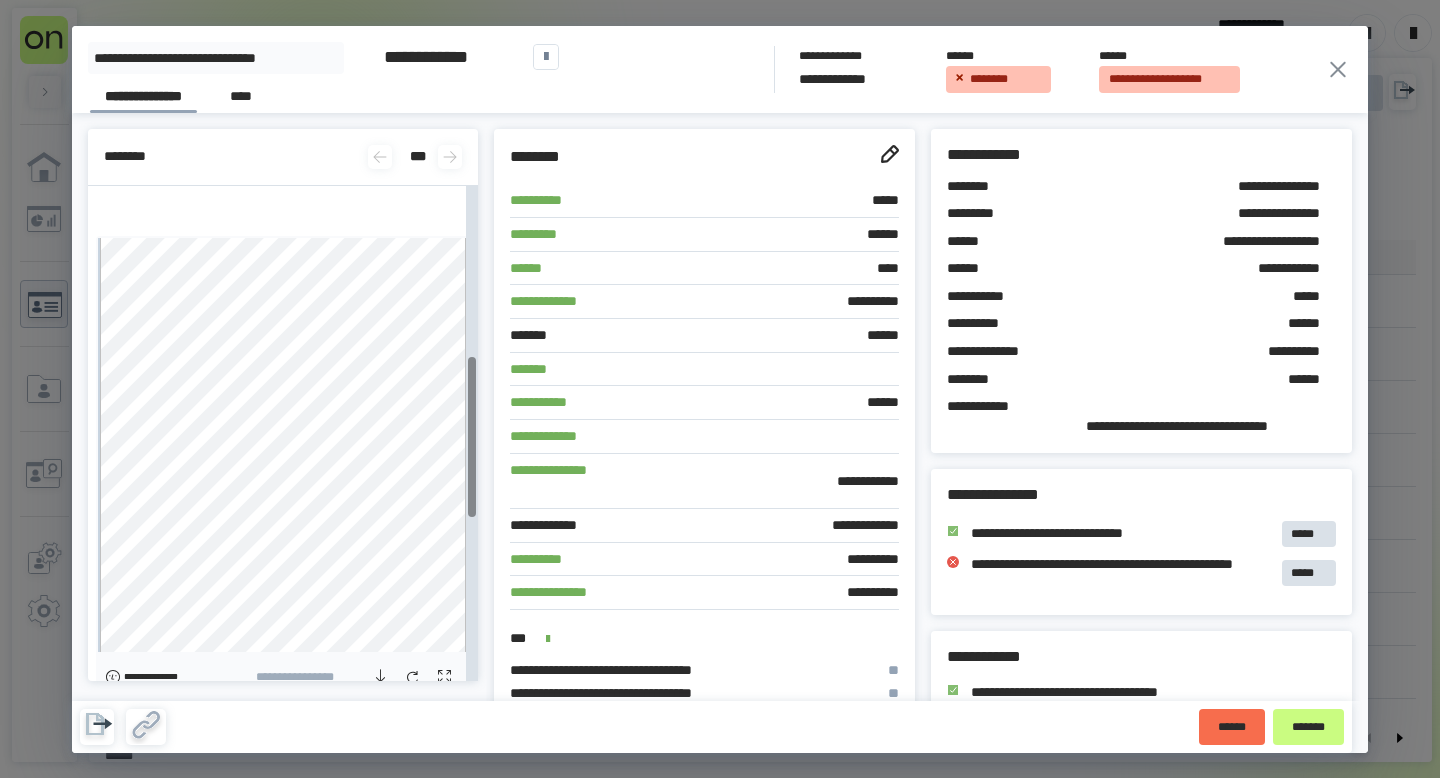 scroll, scrollTop: 0, scrollLeft: 0, axis: both 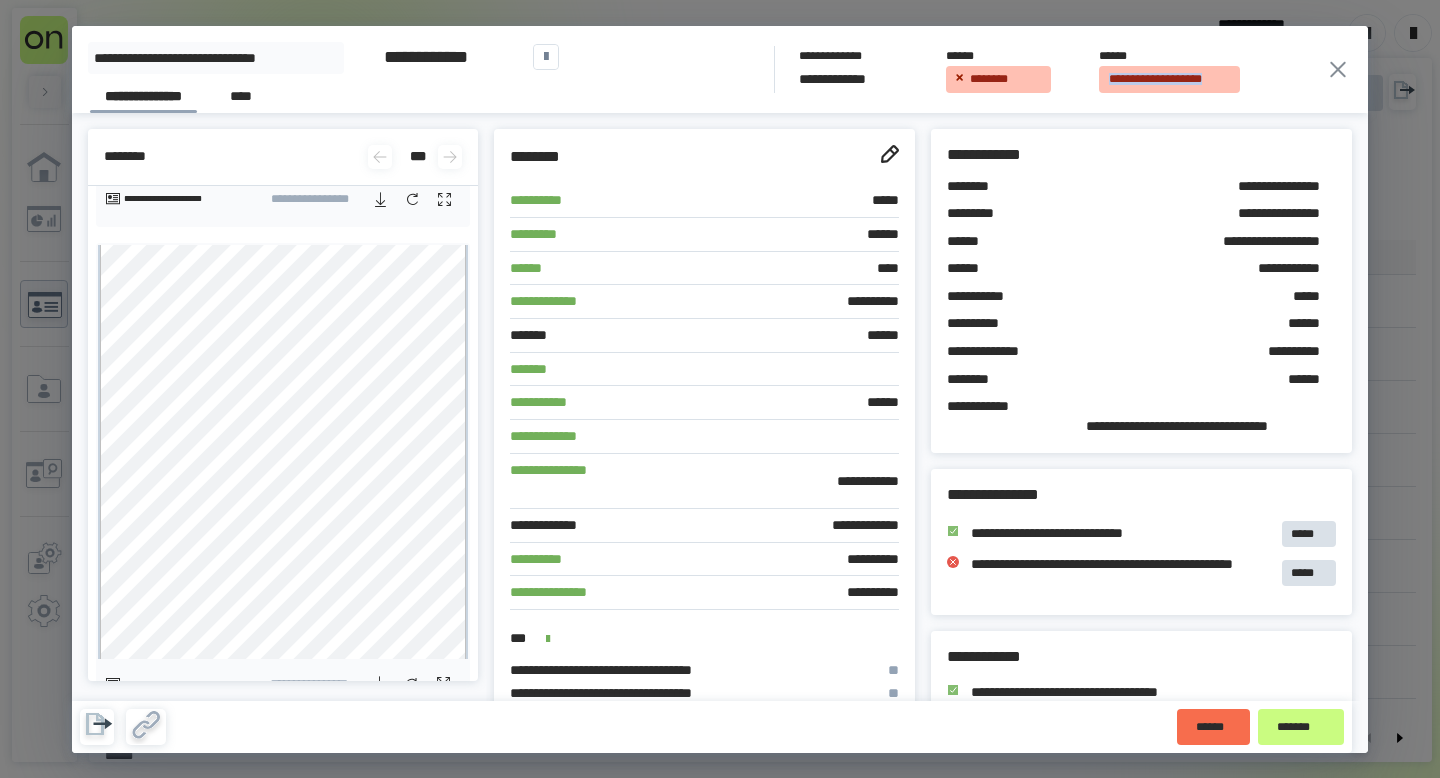 drag, startPoint x: 1109, startPoint y: 80, endPoint x: 1264, endPoint y: 79, distance: 155.00322 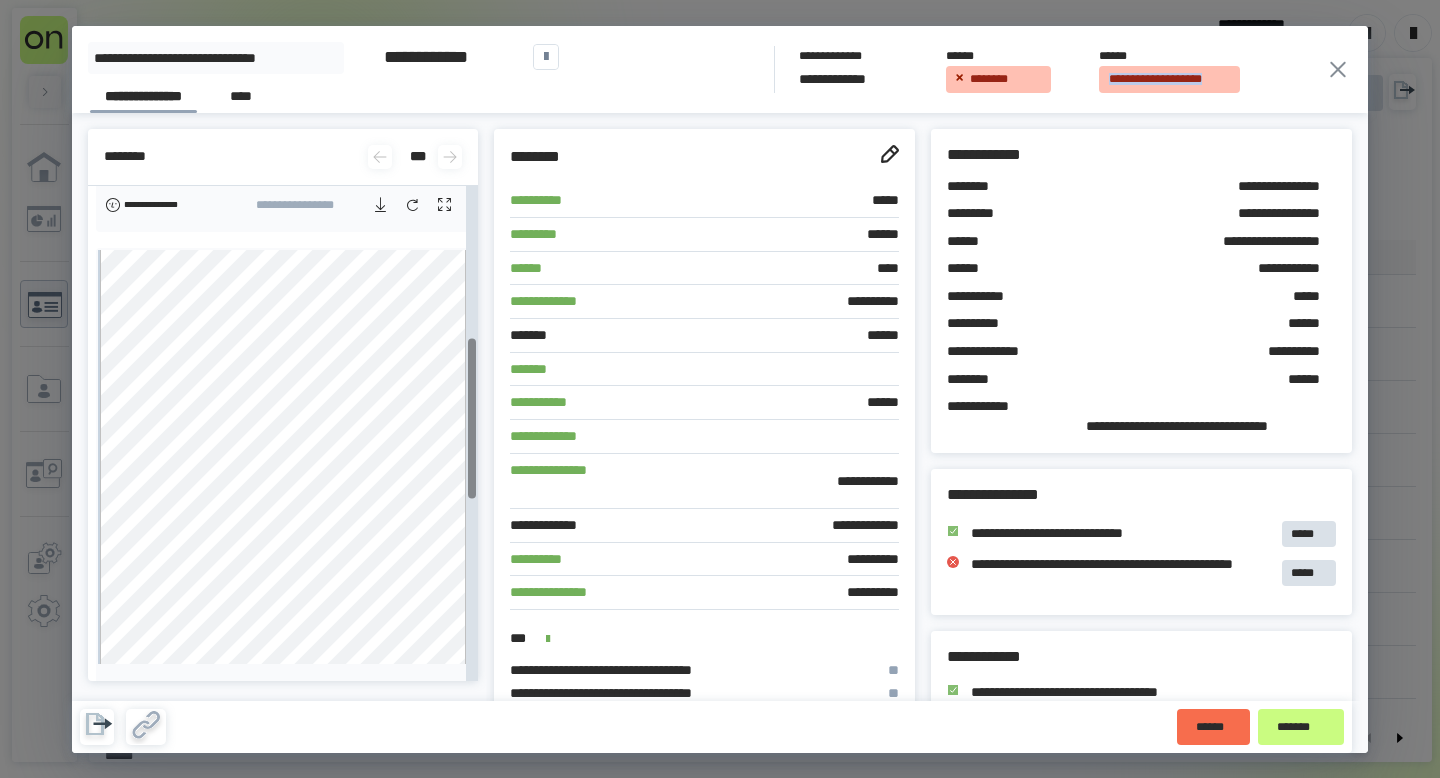 scroll, scrollTop: 465, scrollLeft: 0, axis: vertical 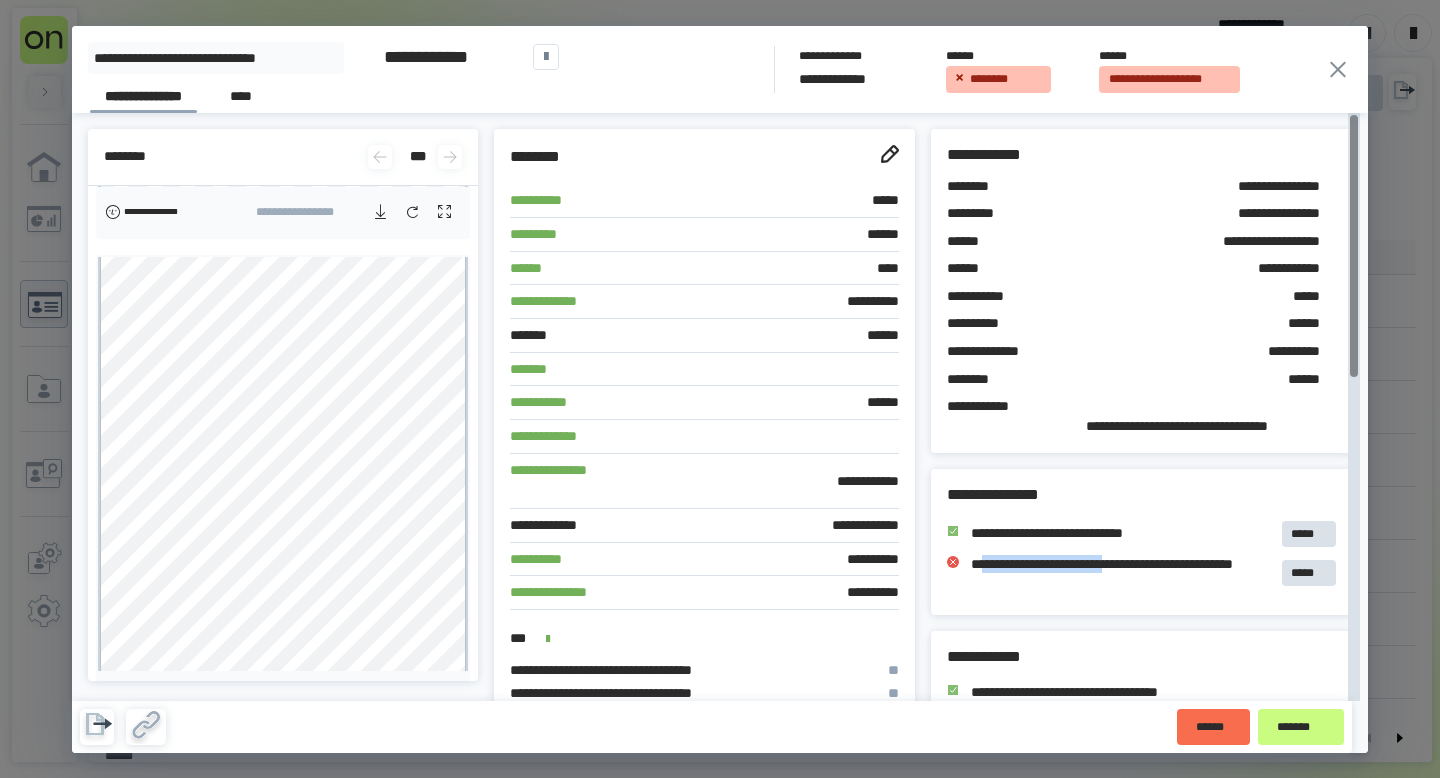 drag, startPoint x: 986, startPoint y: 563, endPoint x: 1150, endPoint y: 567, distance: 164.04877 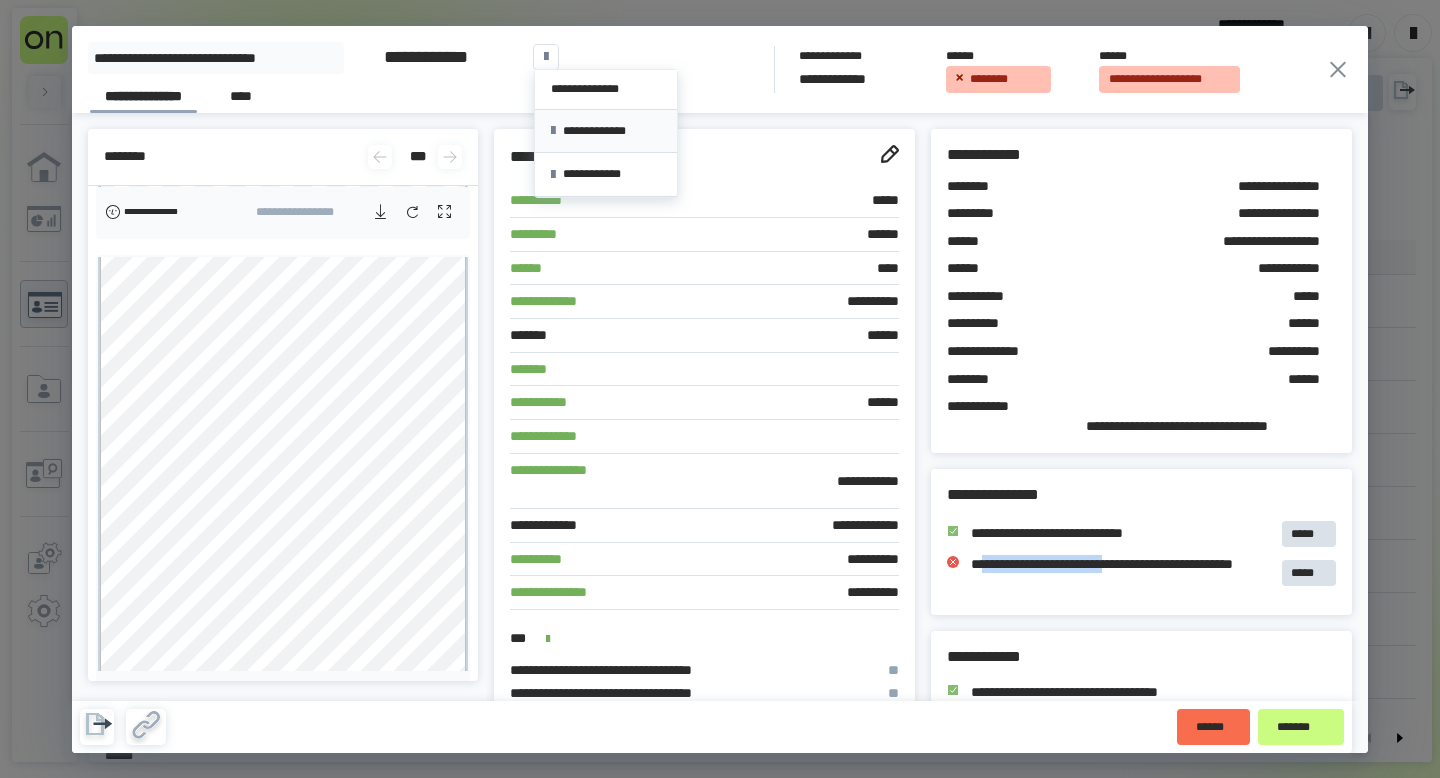 click on "**********" at bounding box center [606, 131] 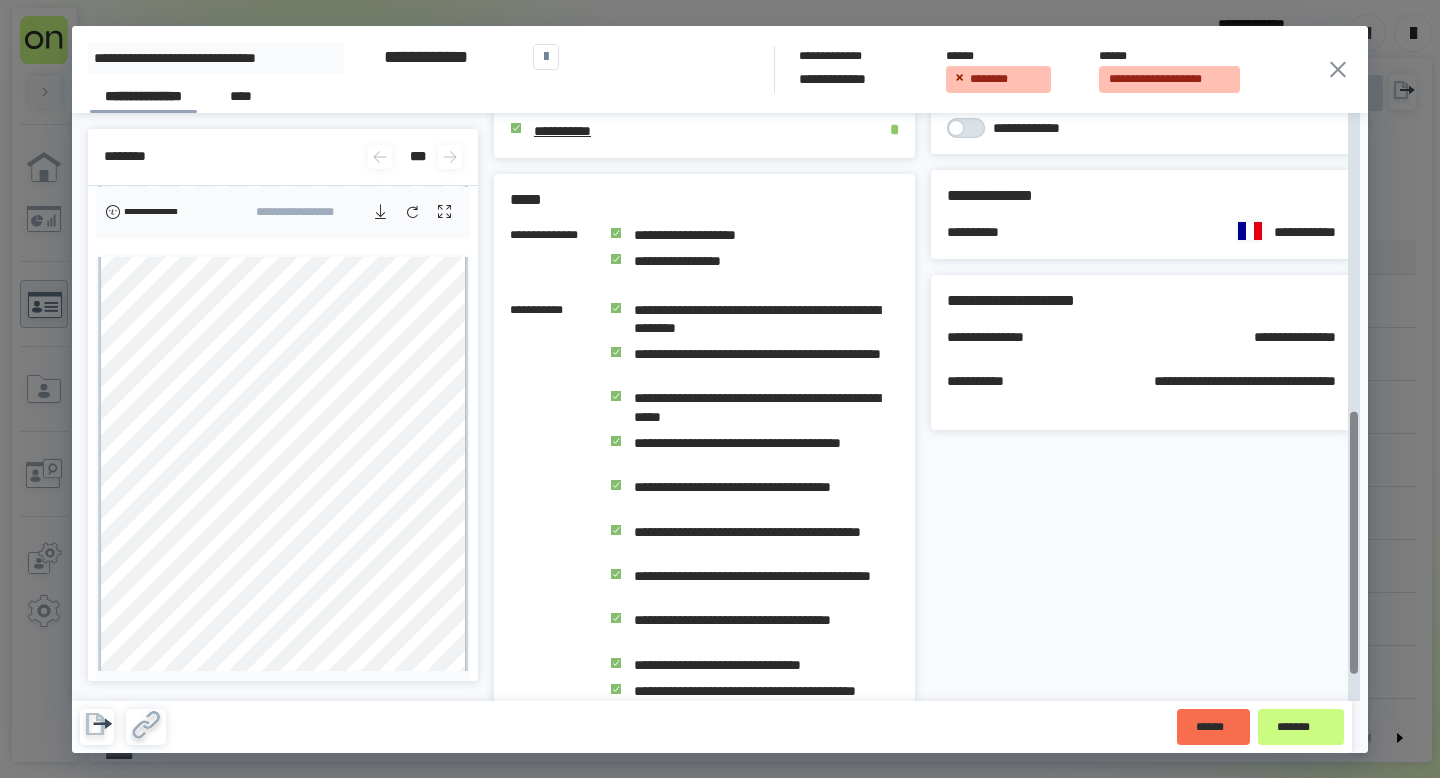 scroll, scrollTop: 721, scrollLeft: 0, axis: vertical 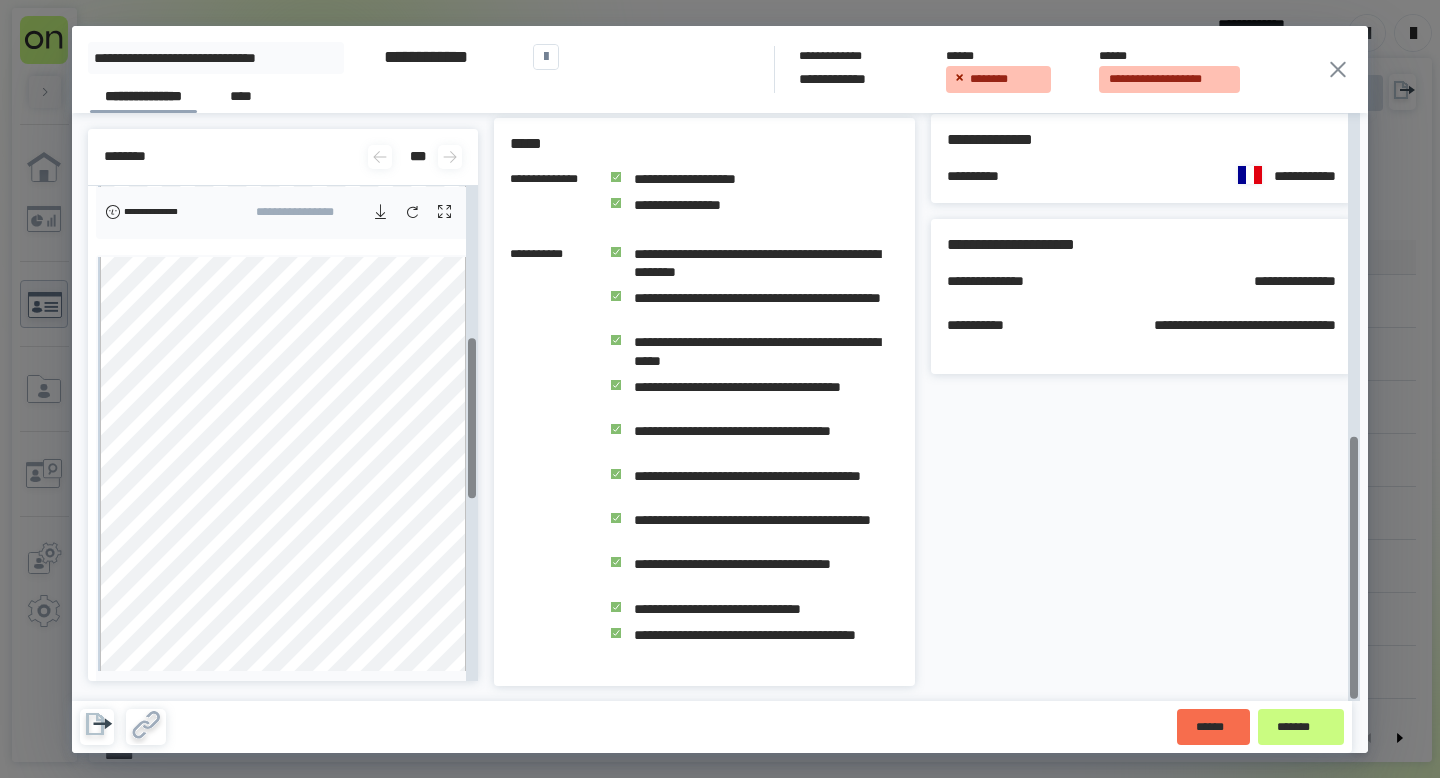click on "**********" at bounding box center [720, 389] 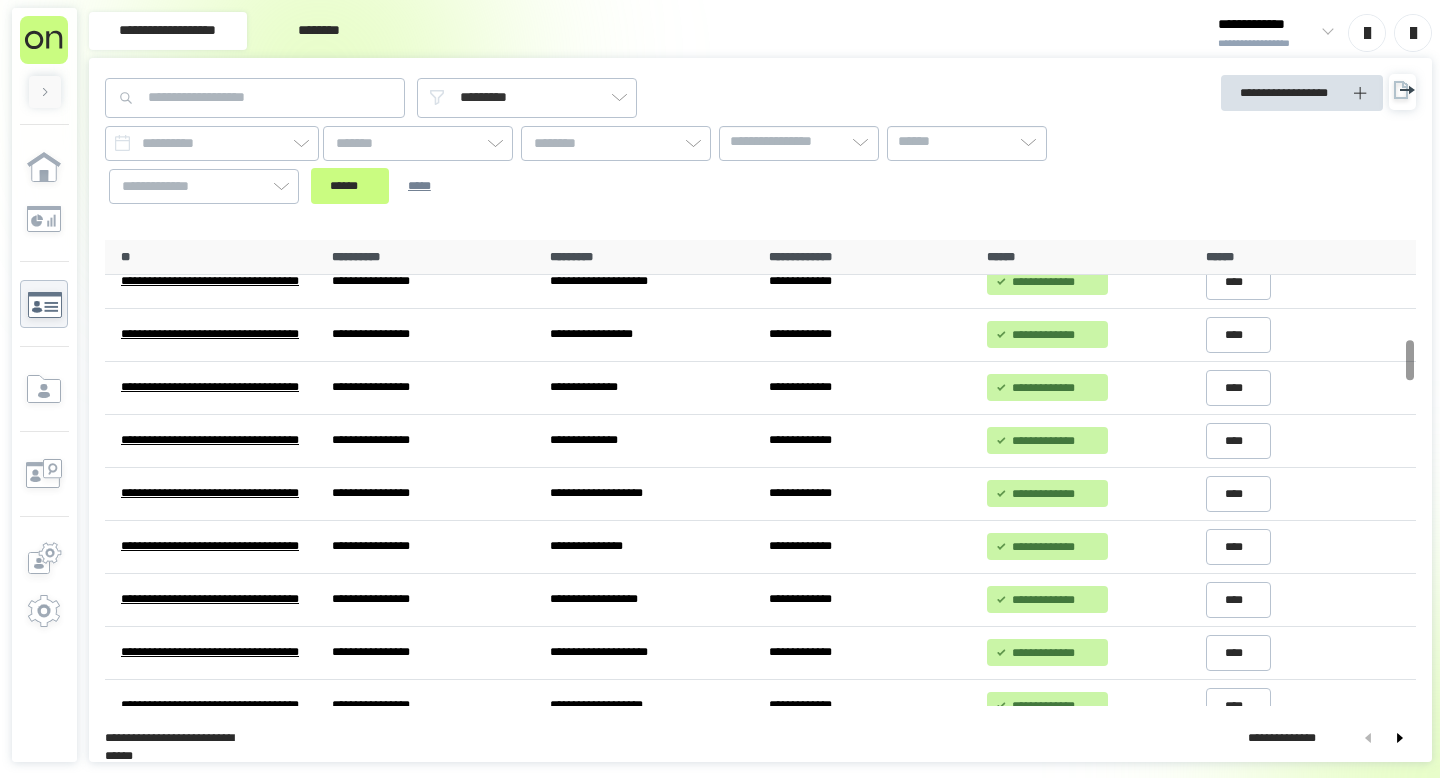 scroll, scrollTop: 1136, scrollLeft: 0, axis: vertical 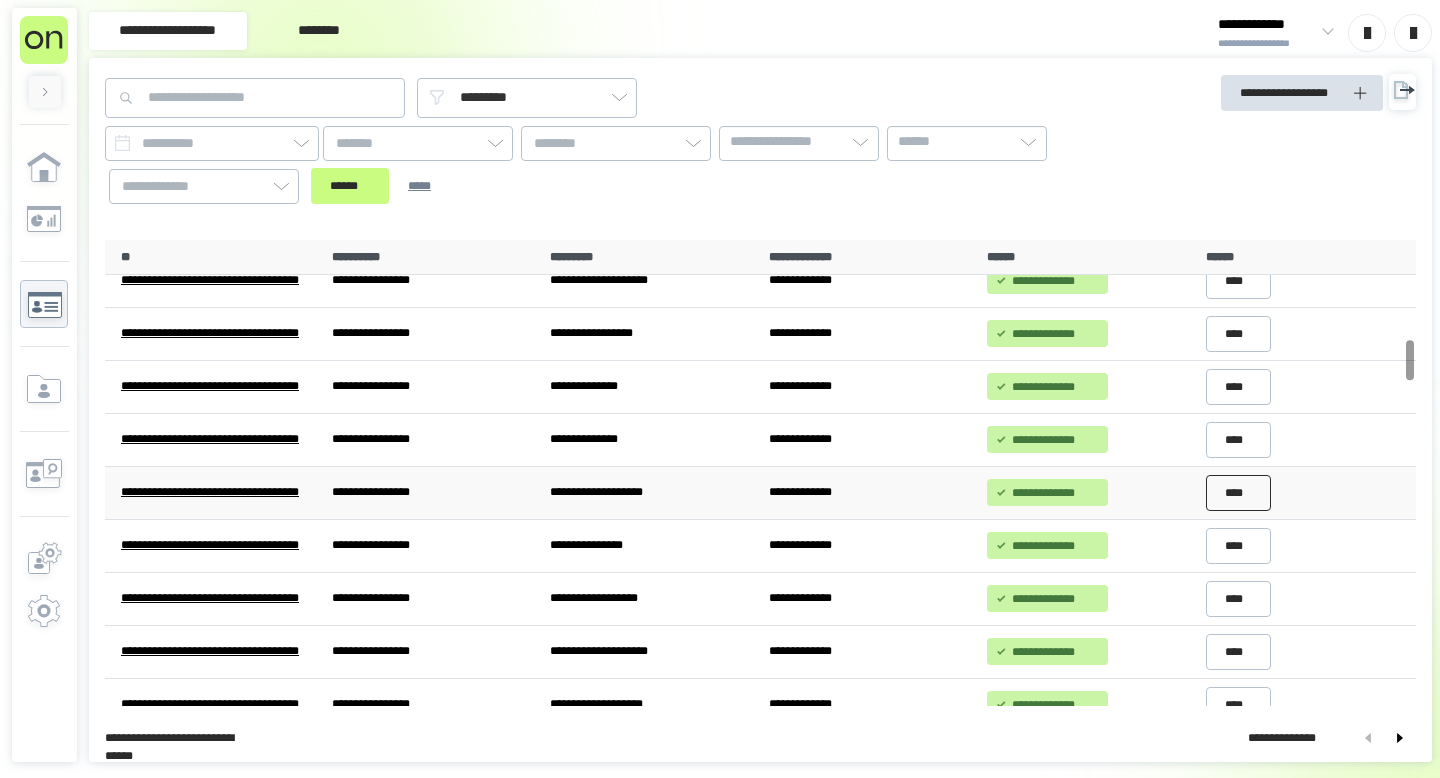 click on "****" at bounding box center (1239, 493) 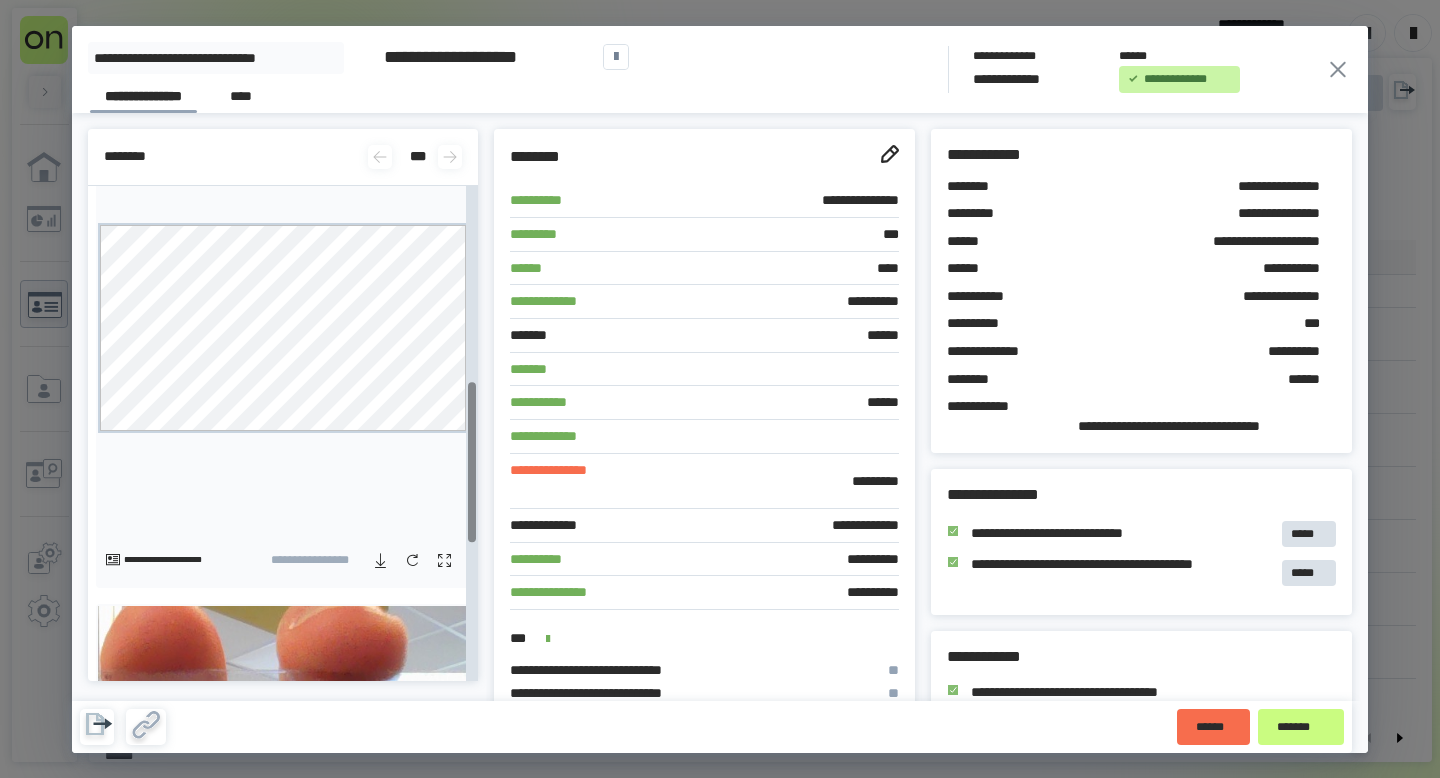 scroll, scrollTop: 552, scrollLeft: 0, axis: vertical 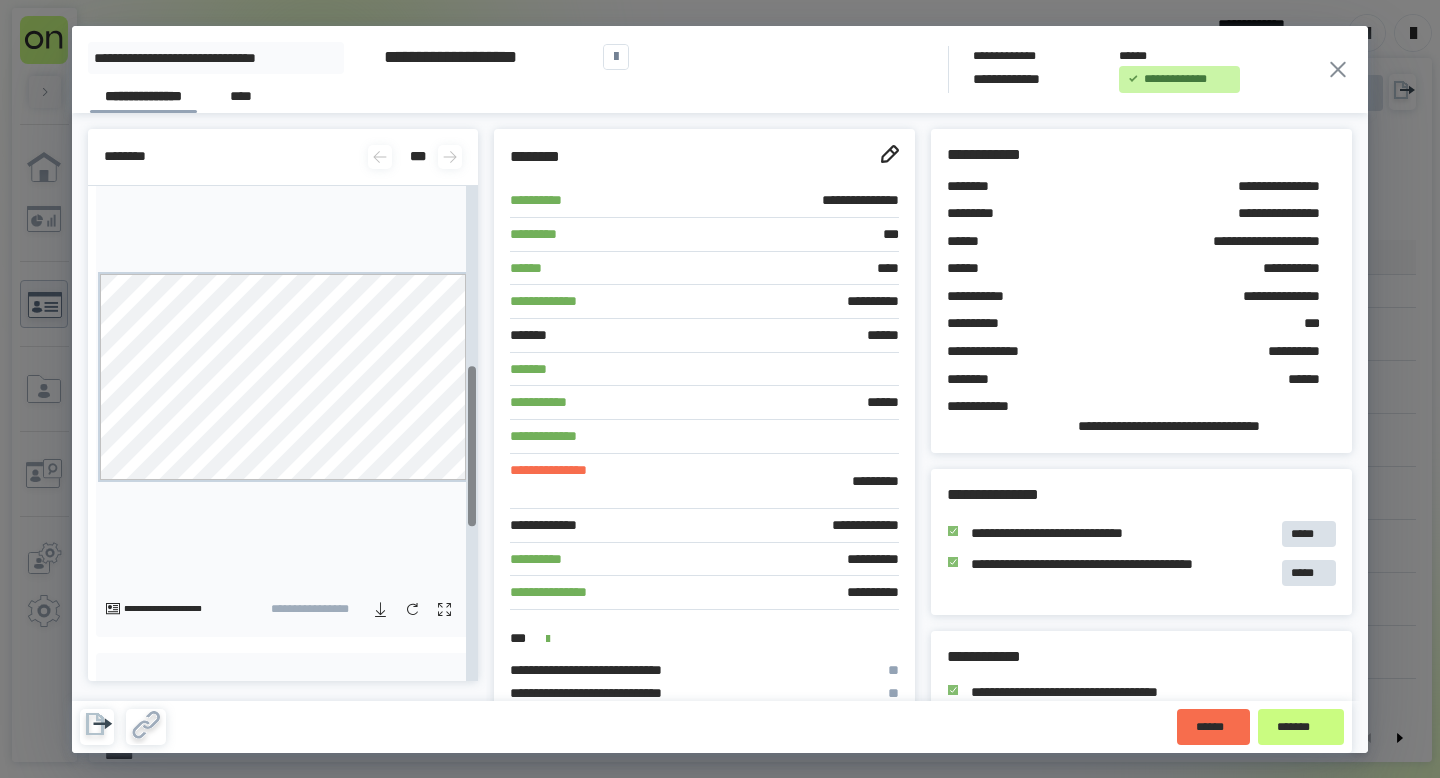 click 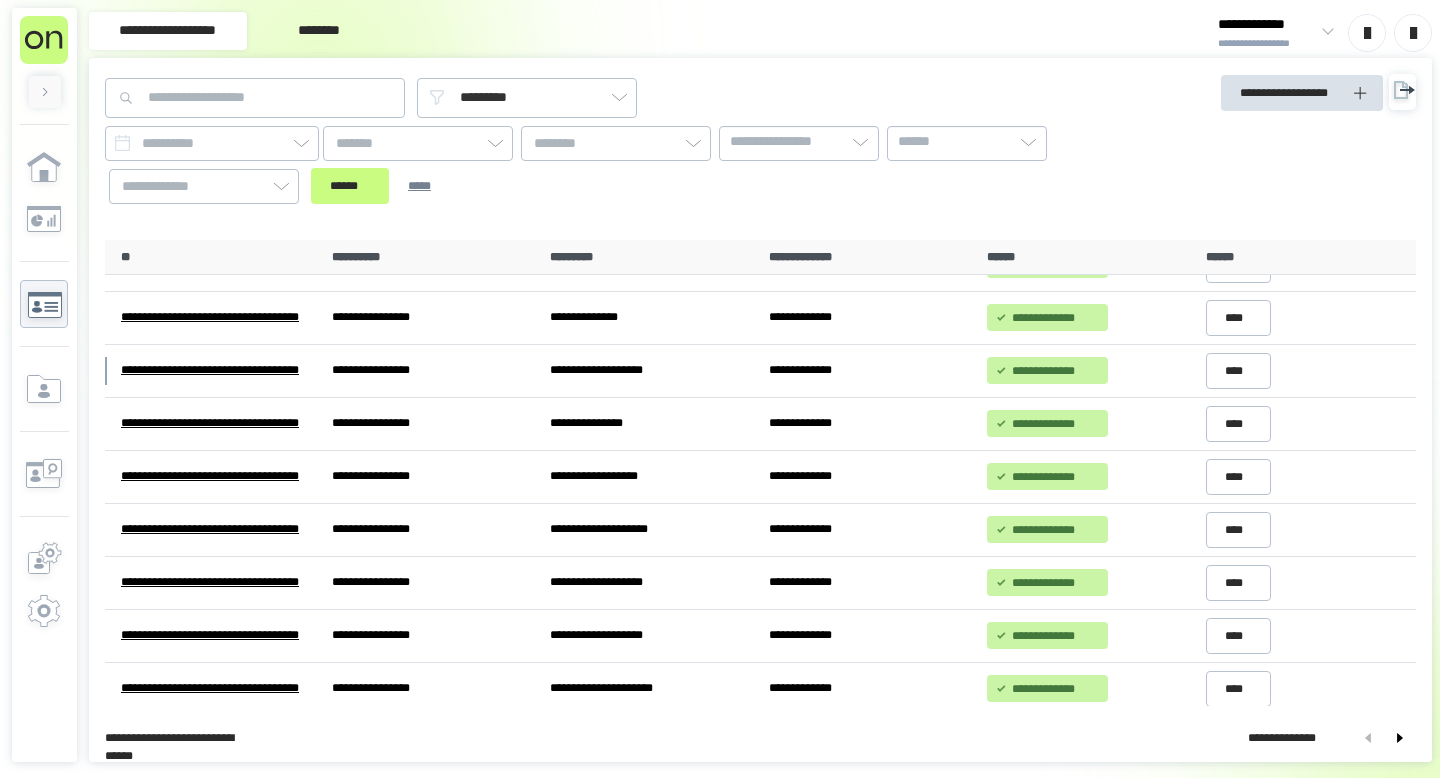 scroll, scrollTop: 1260, scrollLeft: 0, axis: vertical 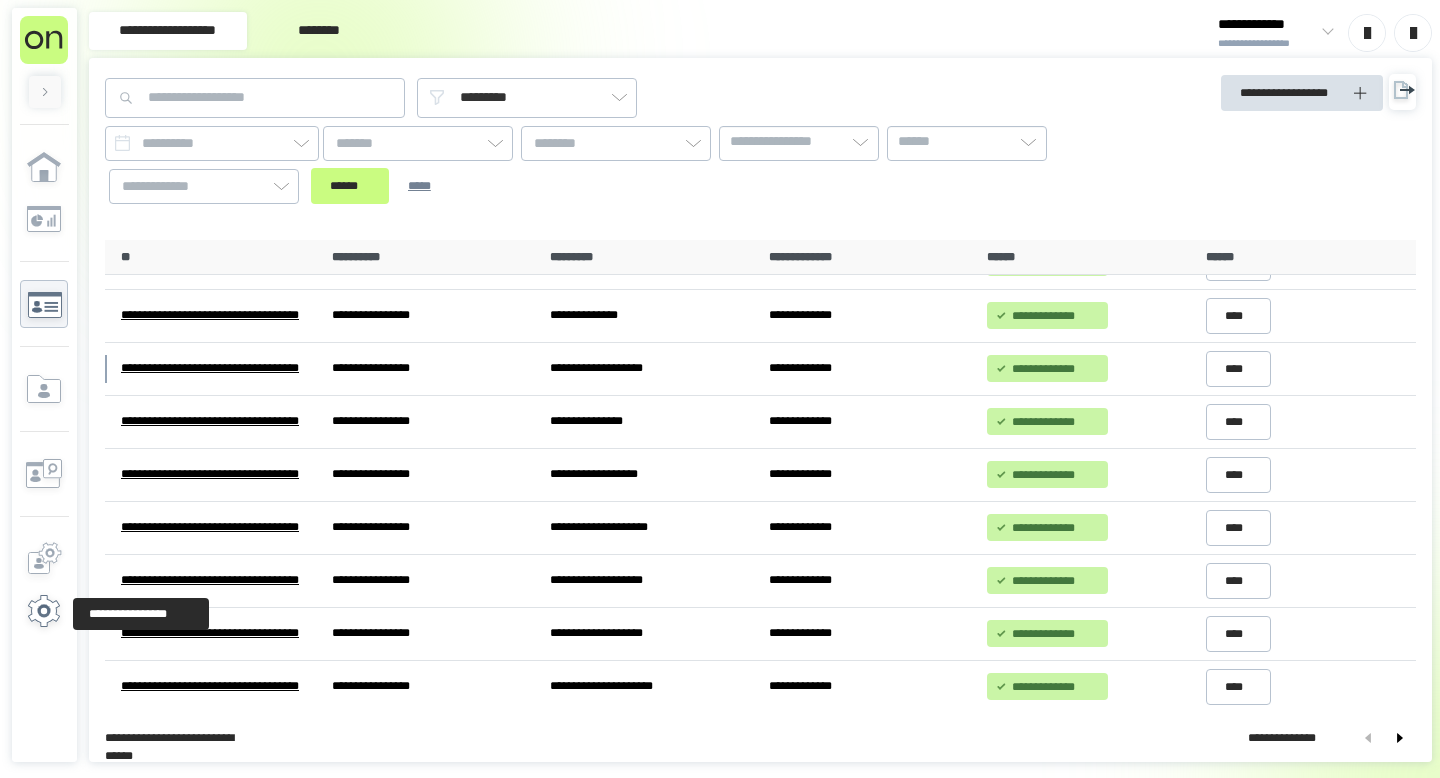 click 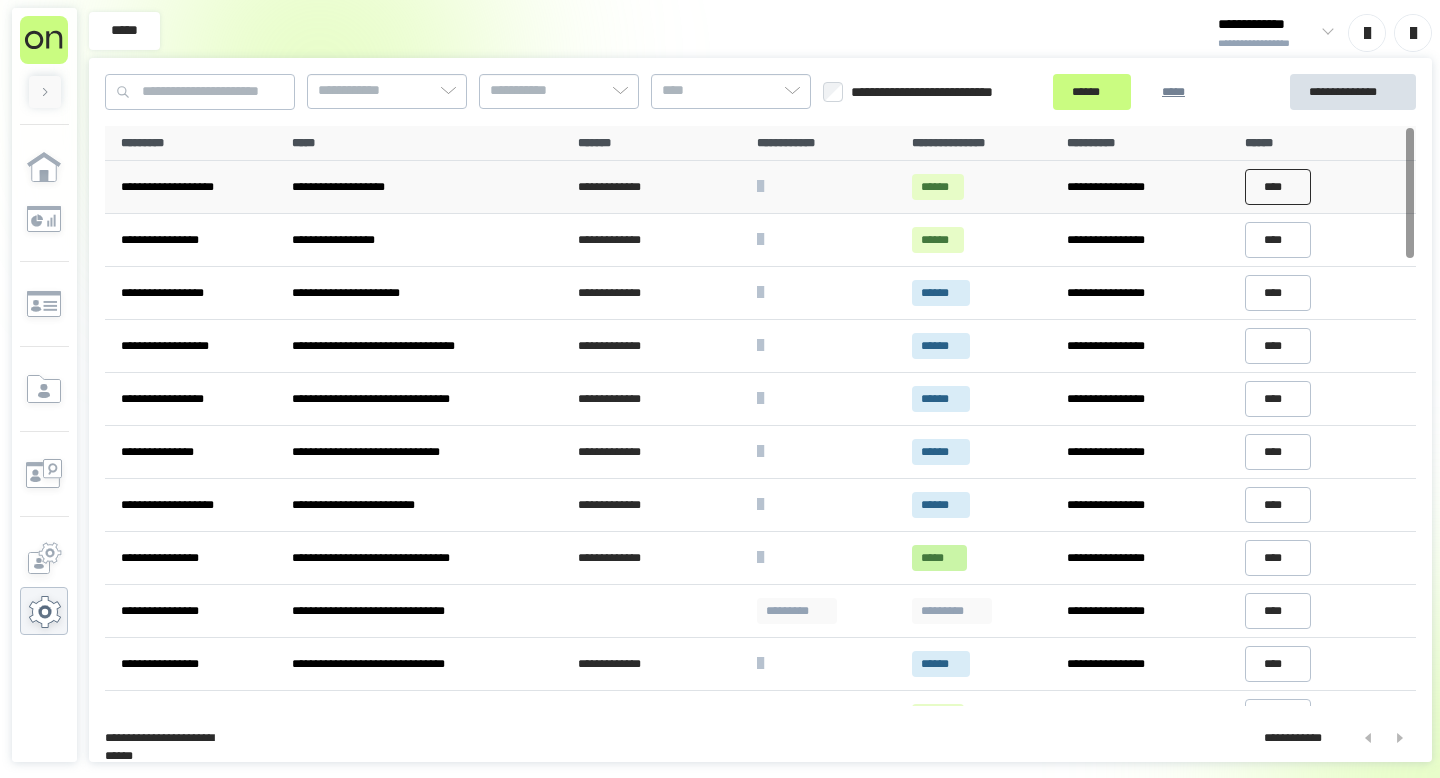 click on "****" at bounding box center (1278, 187) 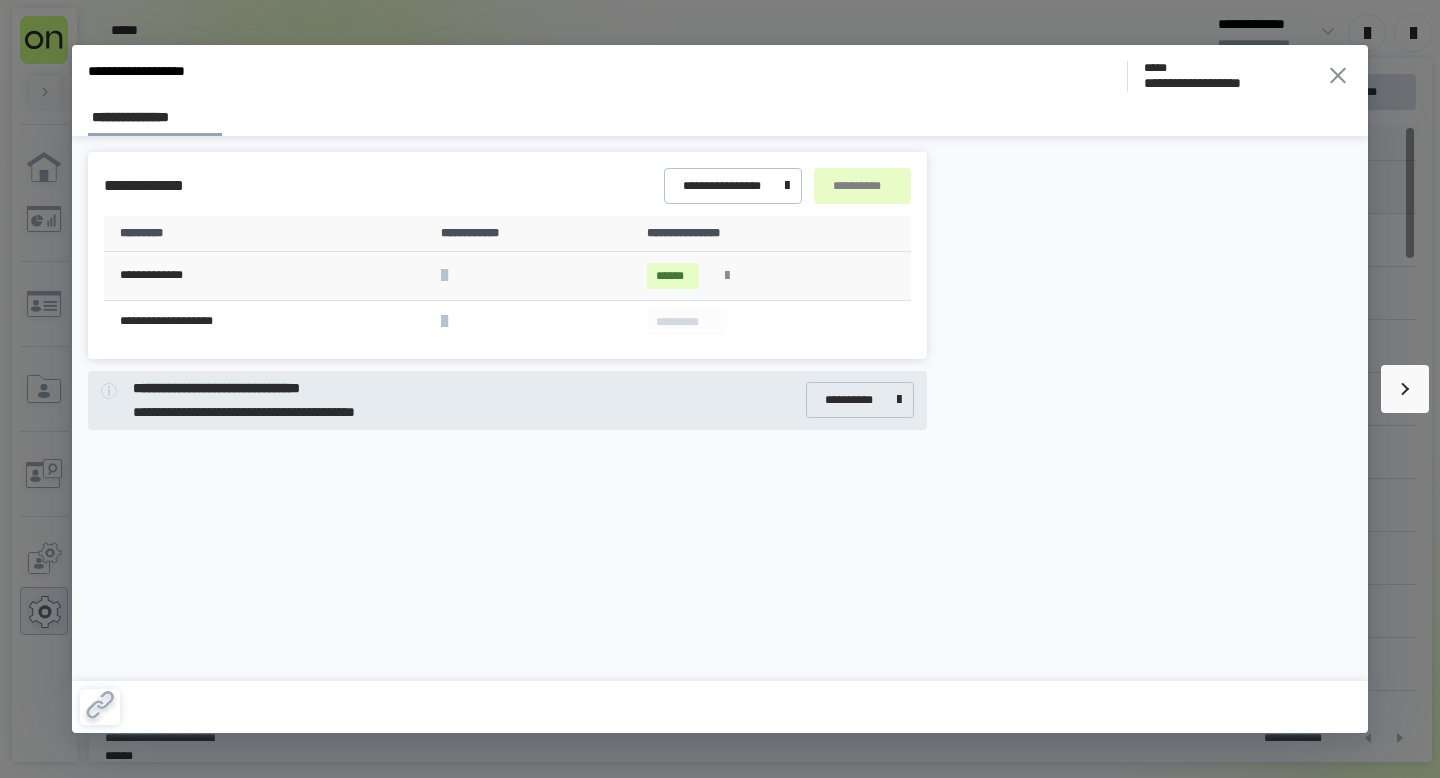 click at bounding box center (727, 276) 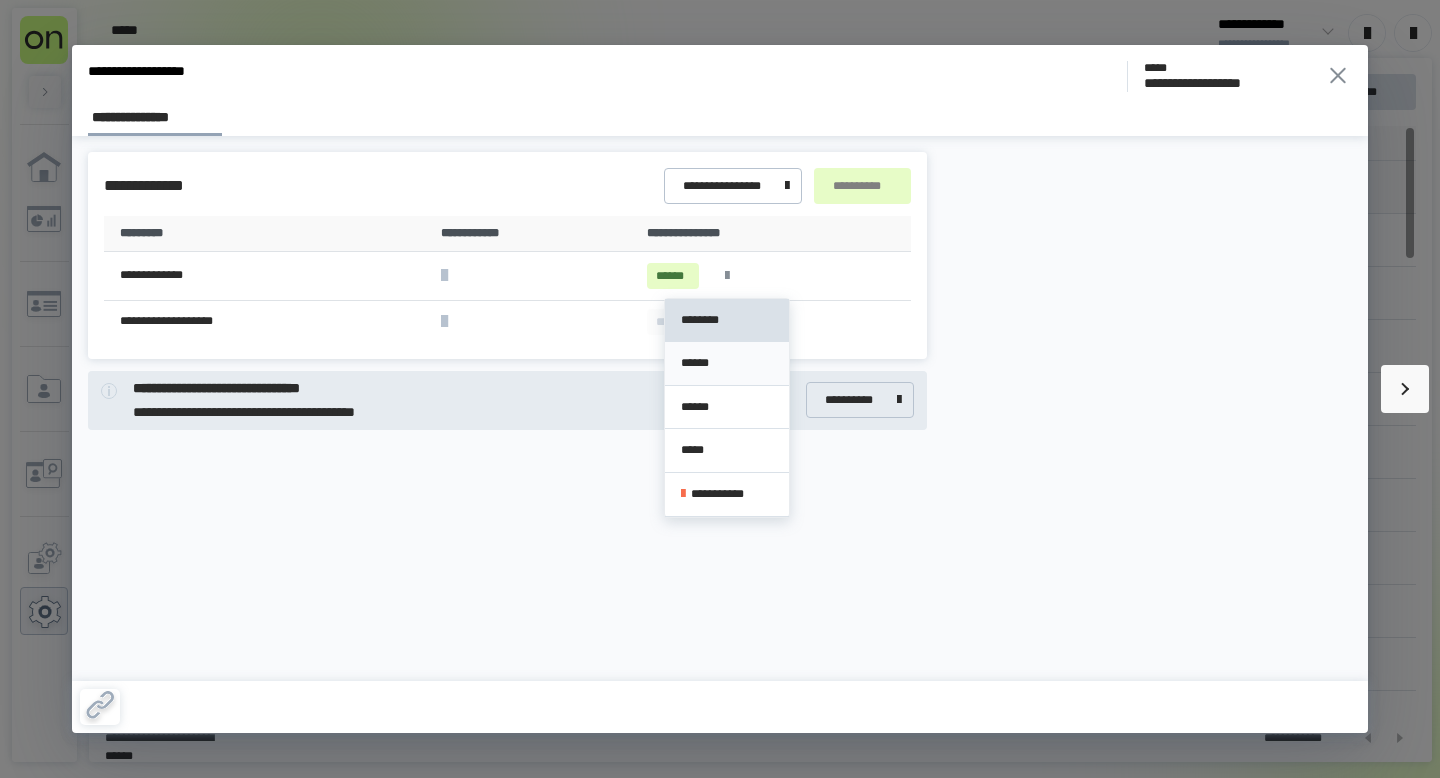 click on "******" at bounding box center [727, 363] 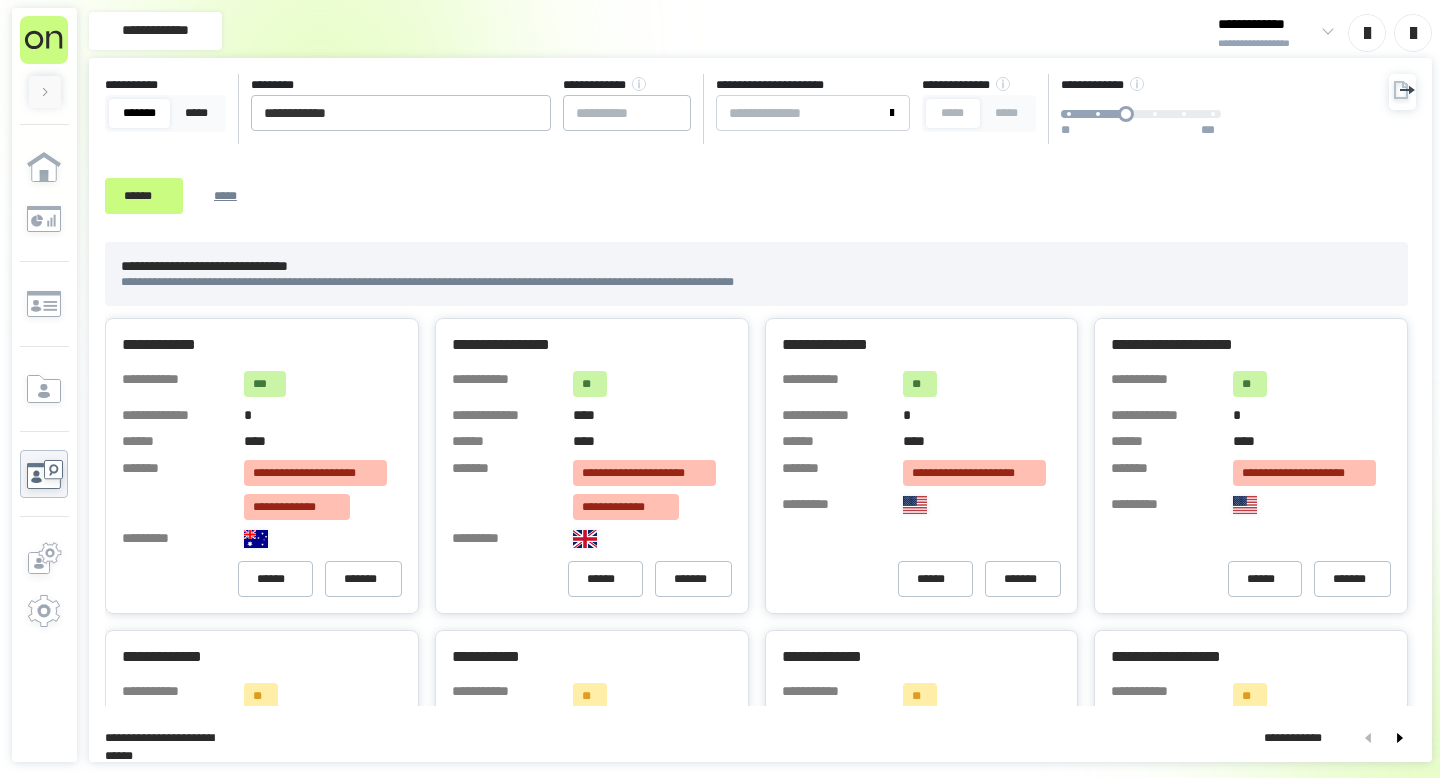 scroll, scrollTop: 0, scrollLeft: 0, axis: both 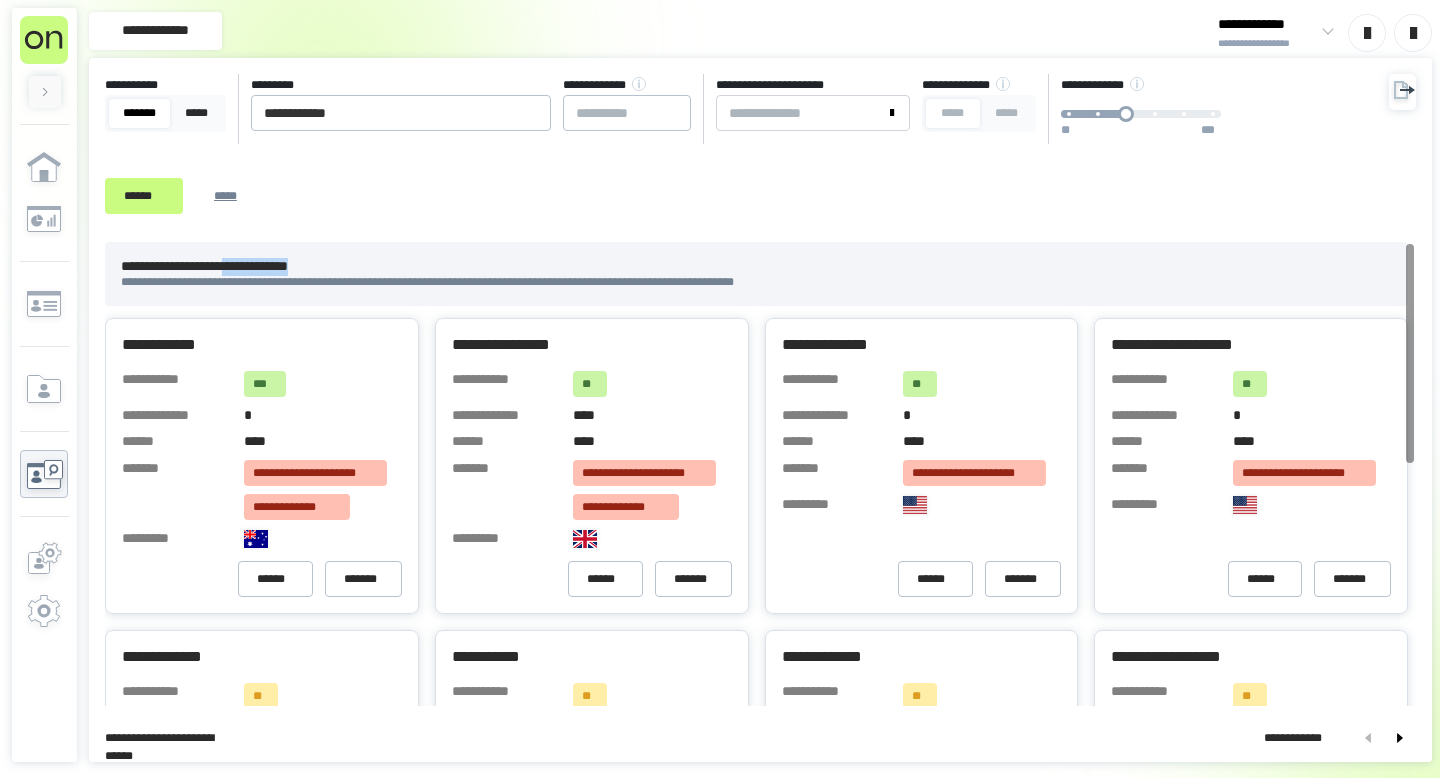 drag, startPoint x: 252, startPoint y: 270, endPoint x: 483, endPoint y: 270, distance: 231 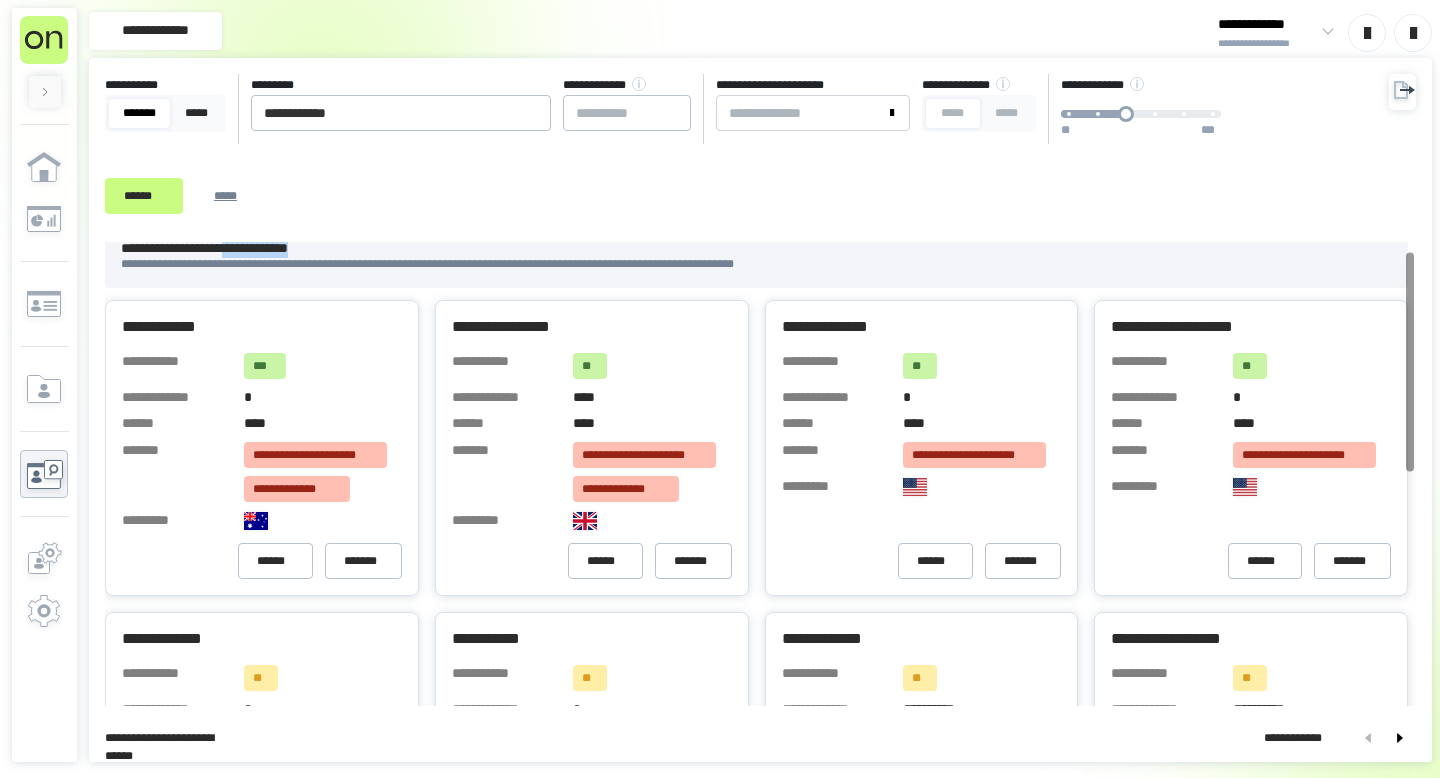 scroll, scrollTop: 0, scrollLeft: 0, axis: both 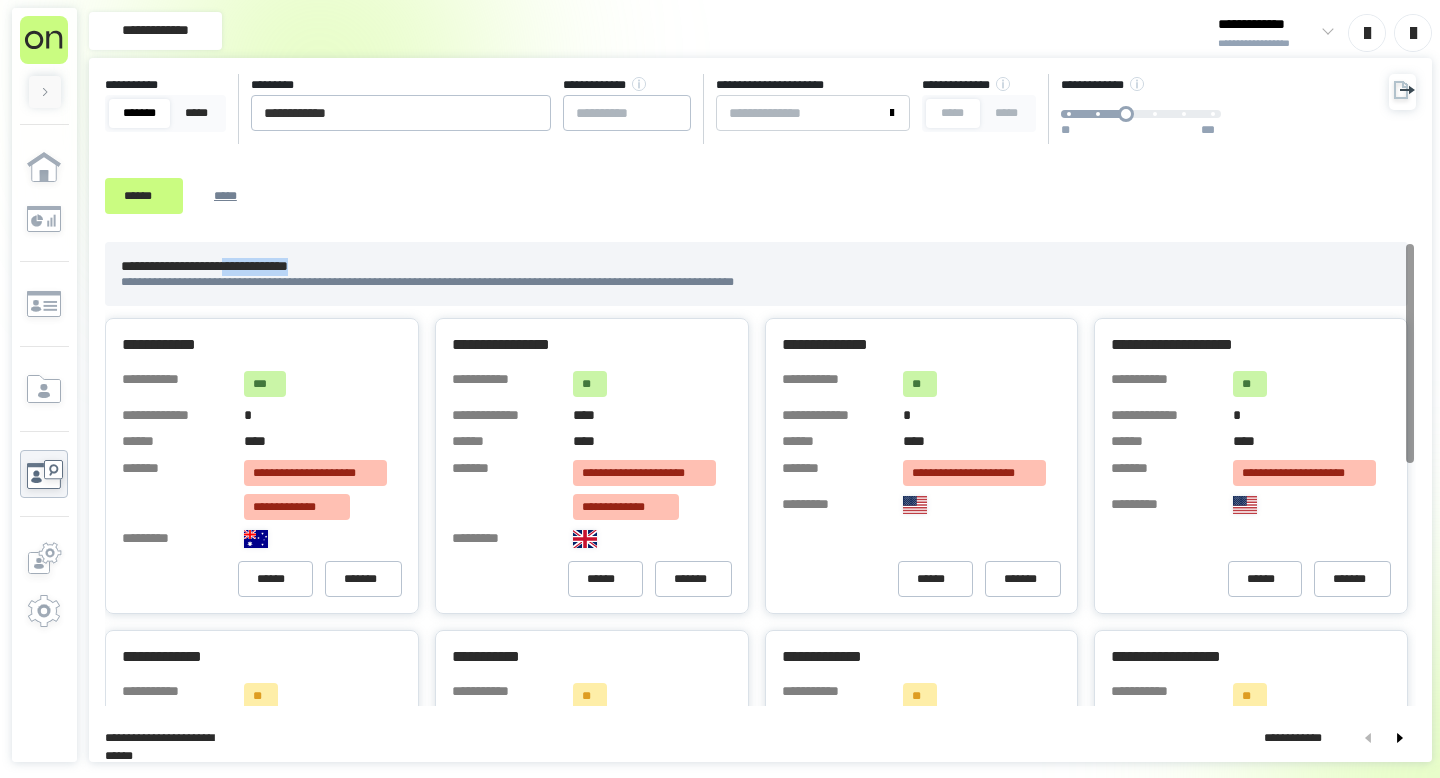 click on "**********" at bounding box center (756, 267) 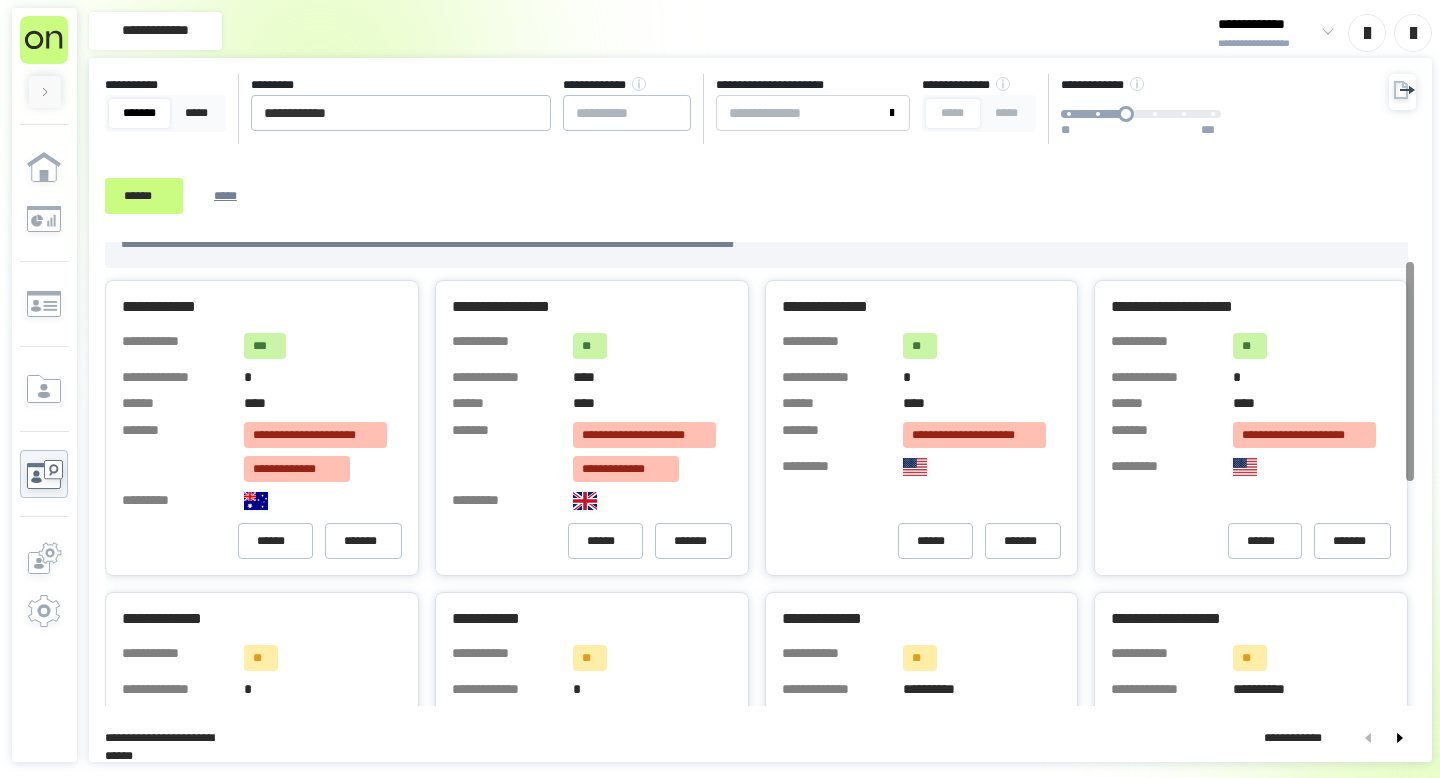scroll, scrollTop: 0, scrollLeft: 0, axis: both 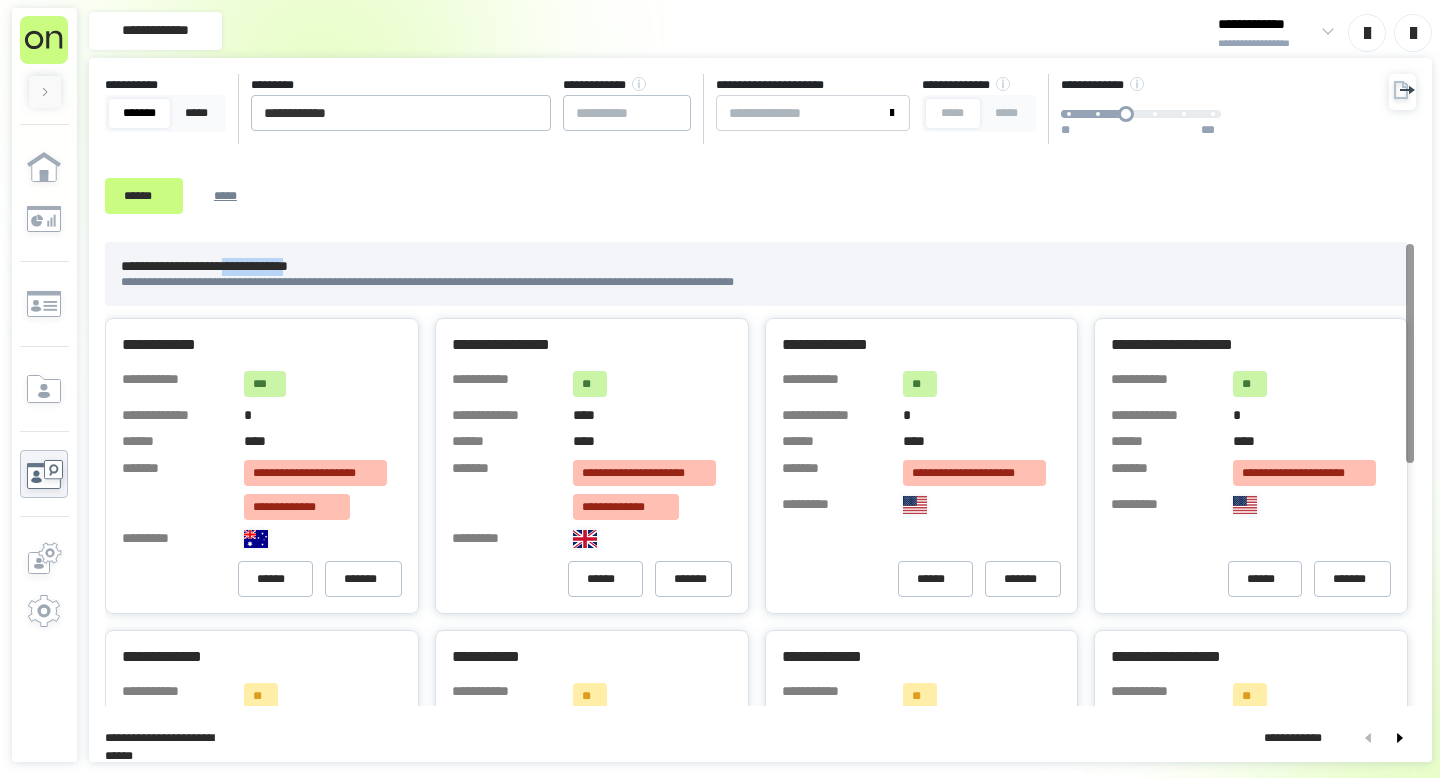 drag, startPoint x: 253, startPoint y: 265, endPoint x: 359, endPoint y: 264, distance: 106.004715 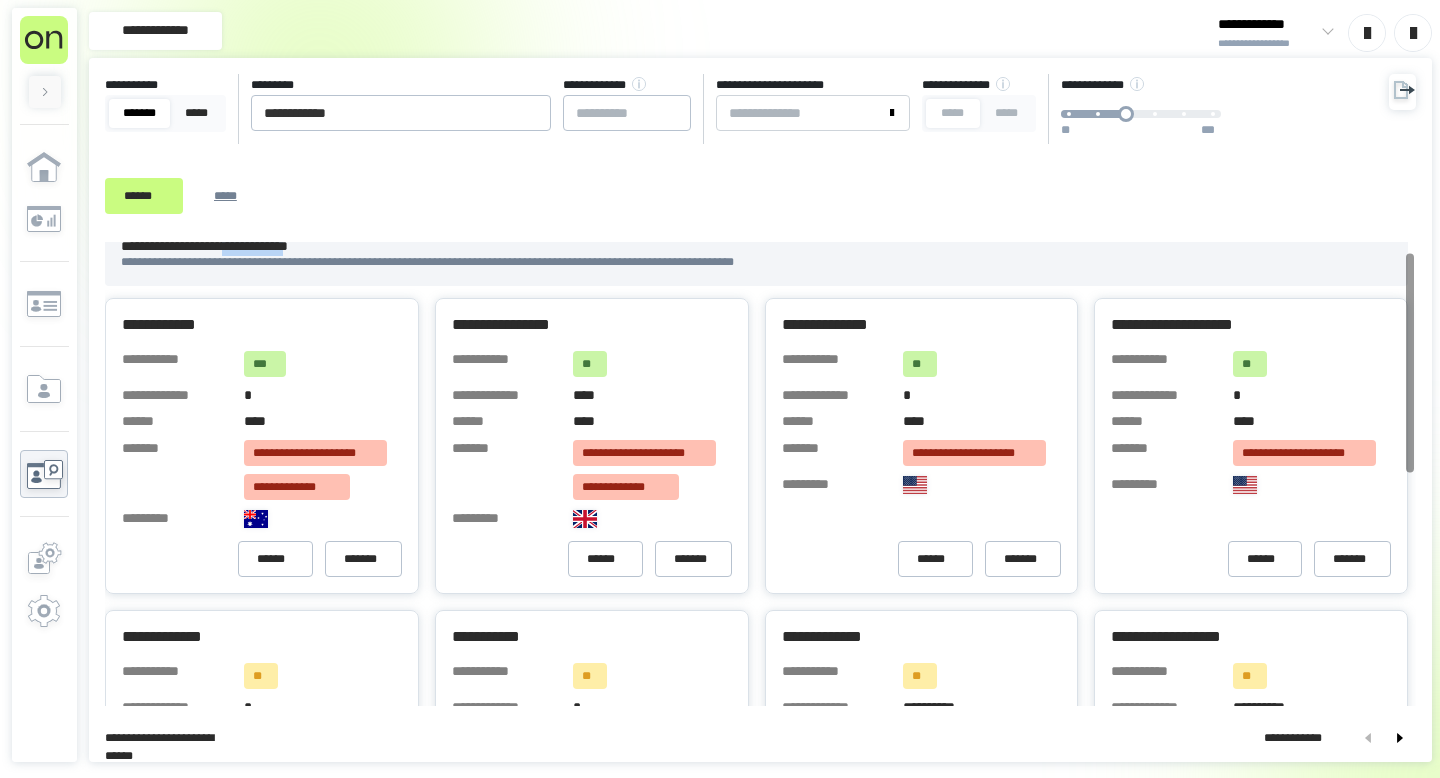 scroll, scrollTop: 0, scrollLeft: 0, axis: both 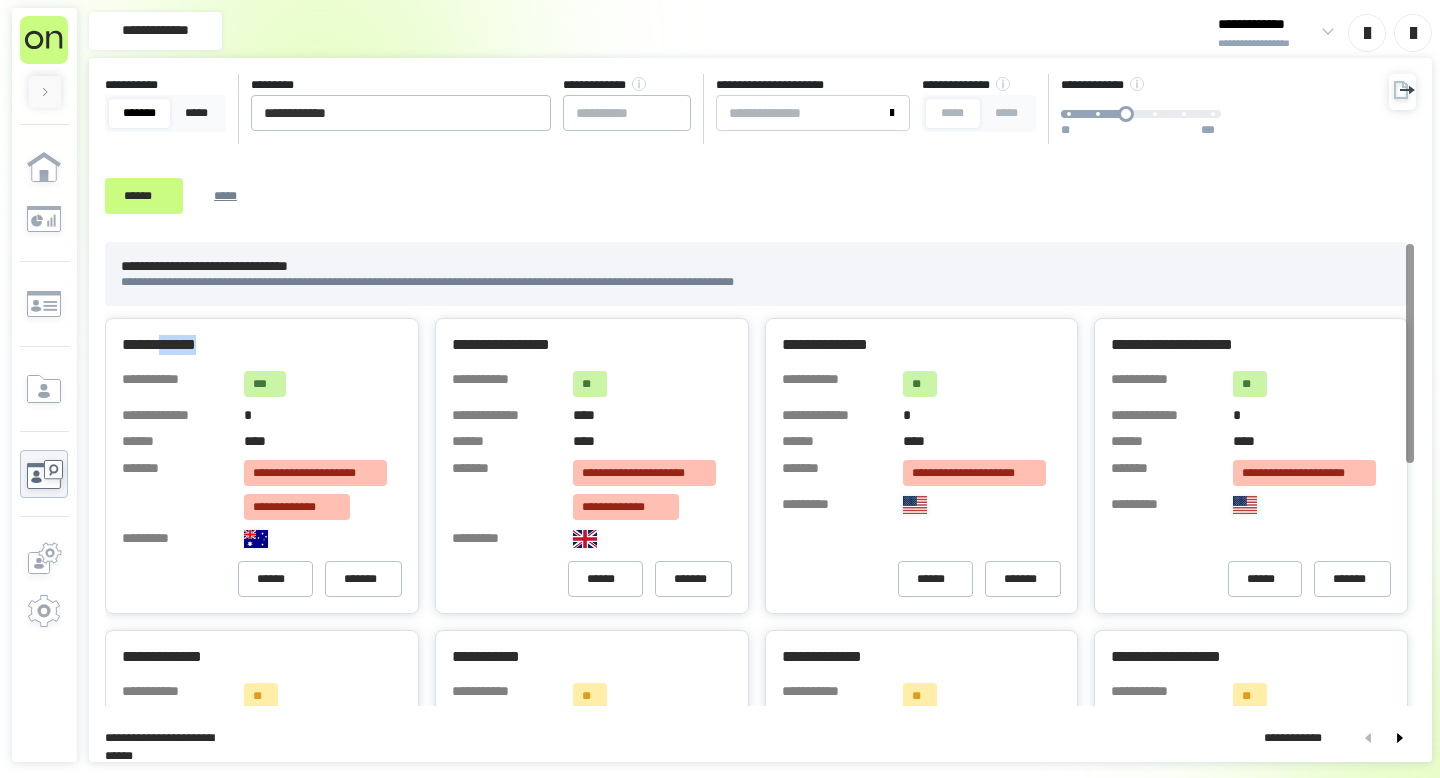 drag, startPoint x: 173, startPoint y: 347, endPoint x: 271, endPoint y: 347, distance: 98 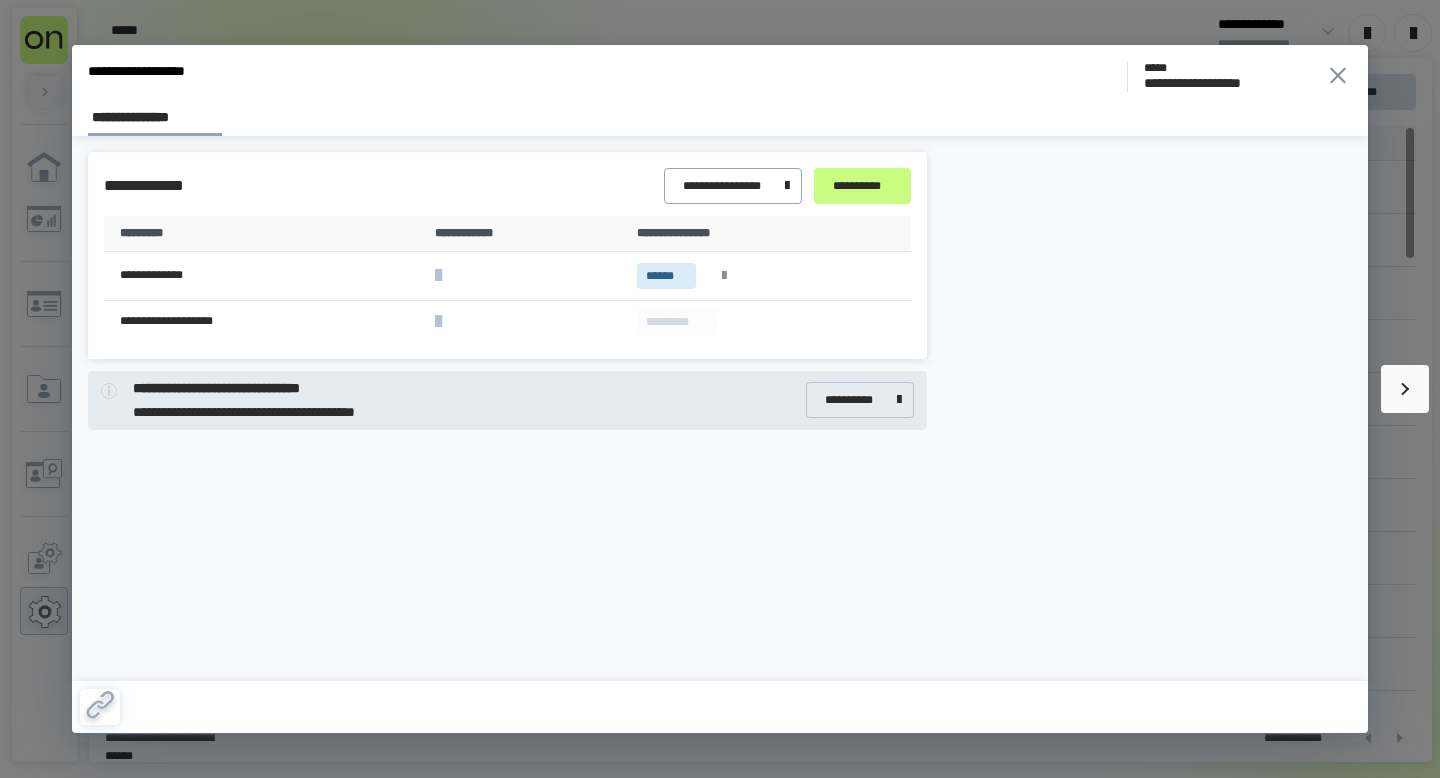 scroll, scrollTop: 0, scrollLeft: 0, axis: both 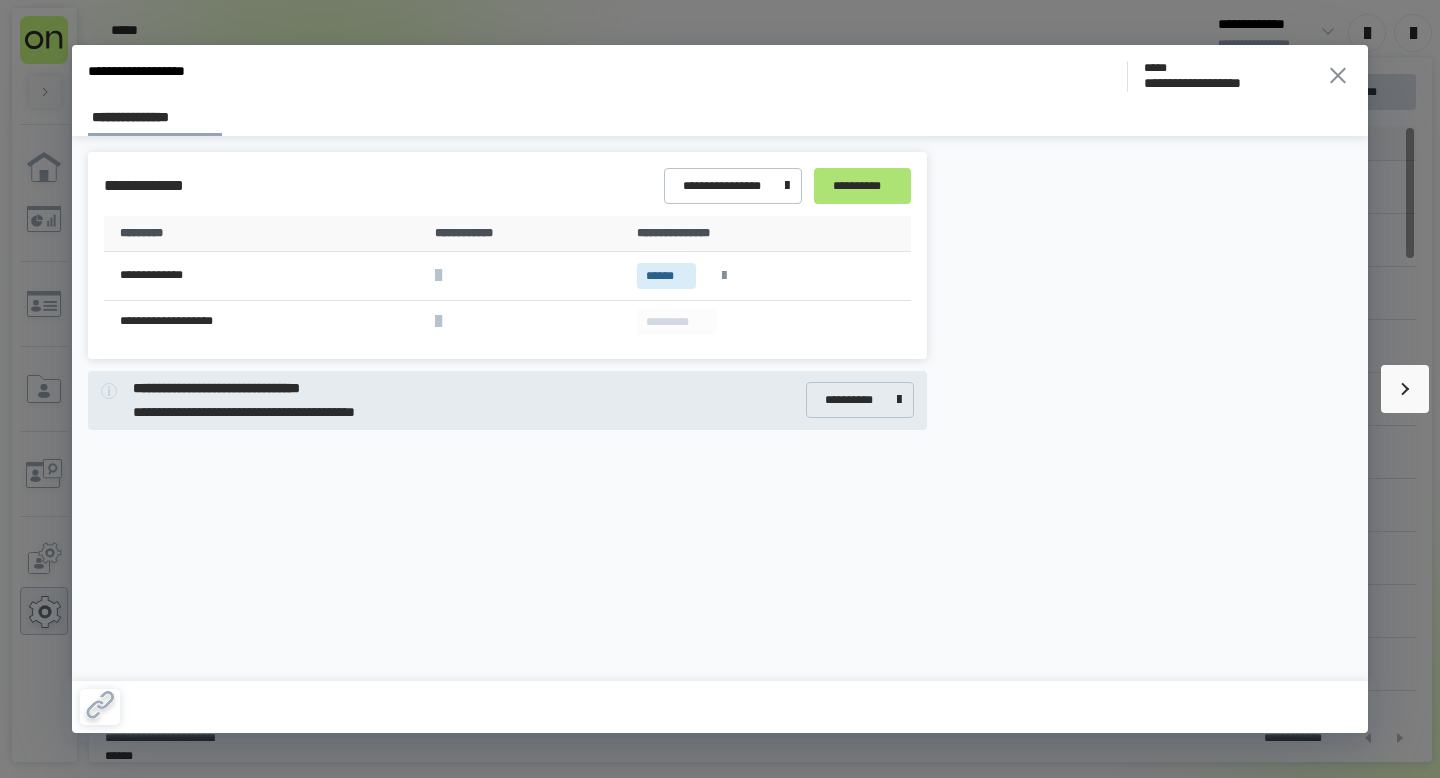 click on "**********" at bounding box center (862, 186) 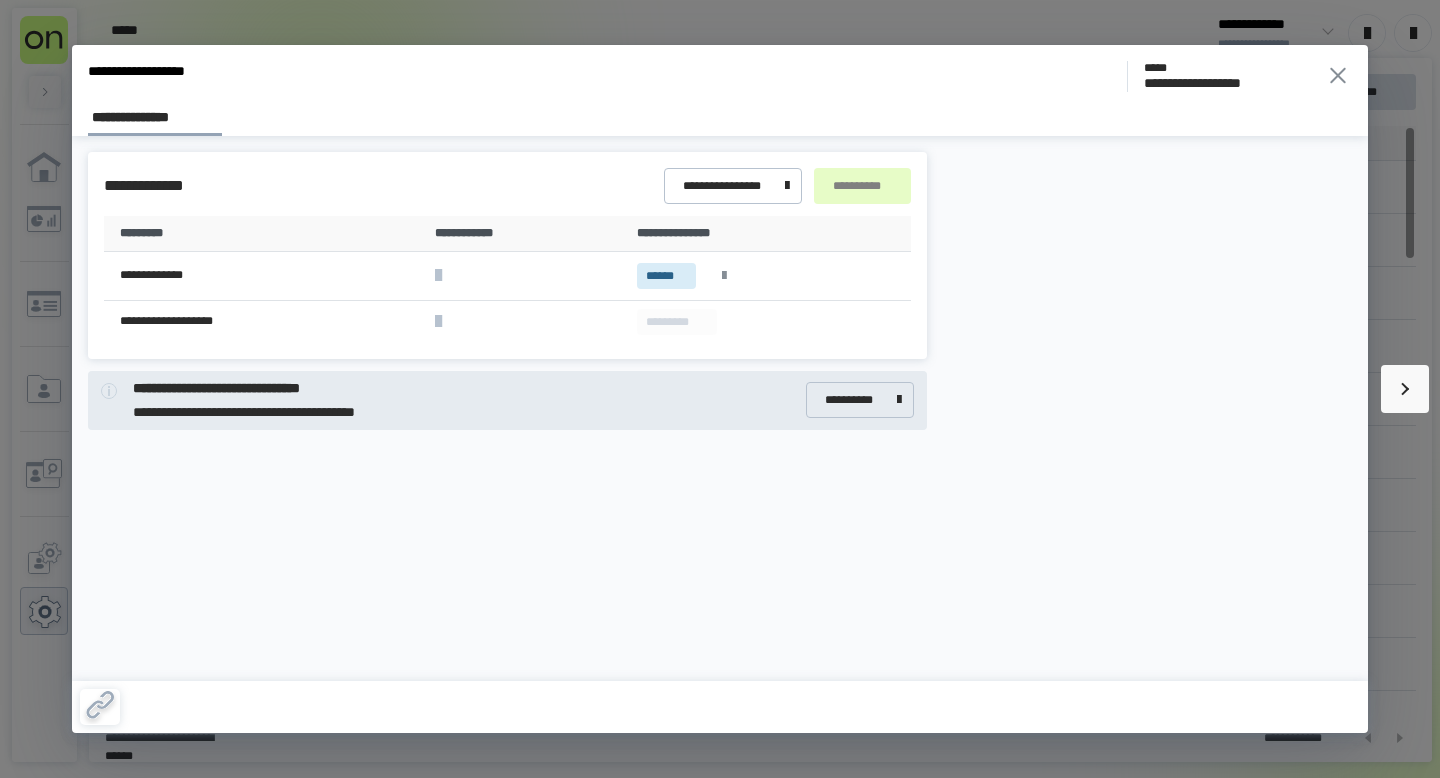 click 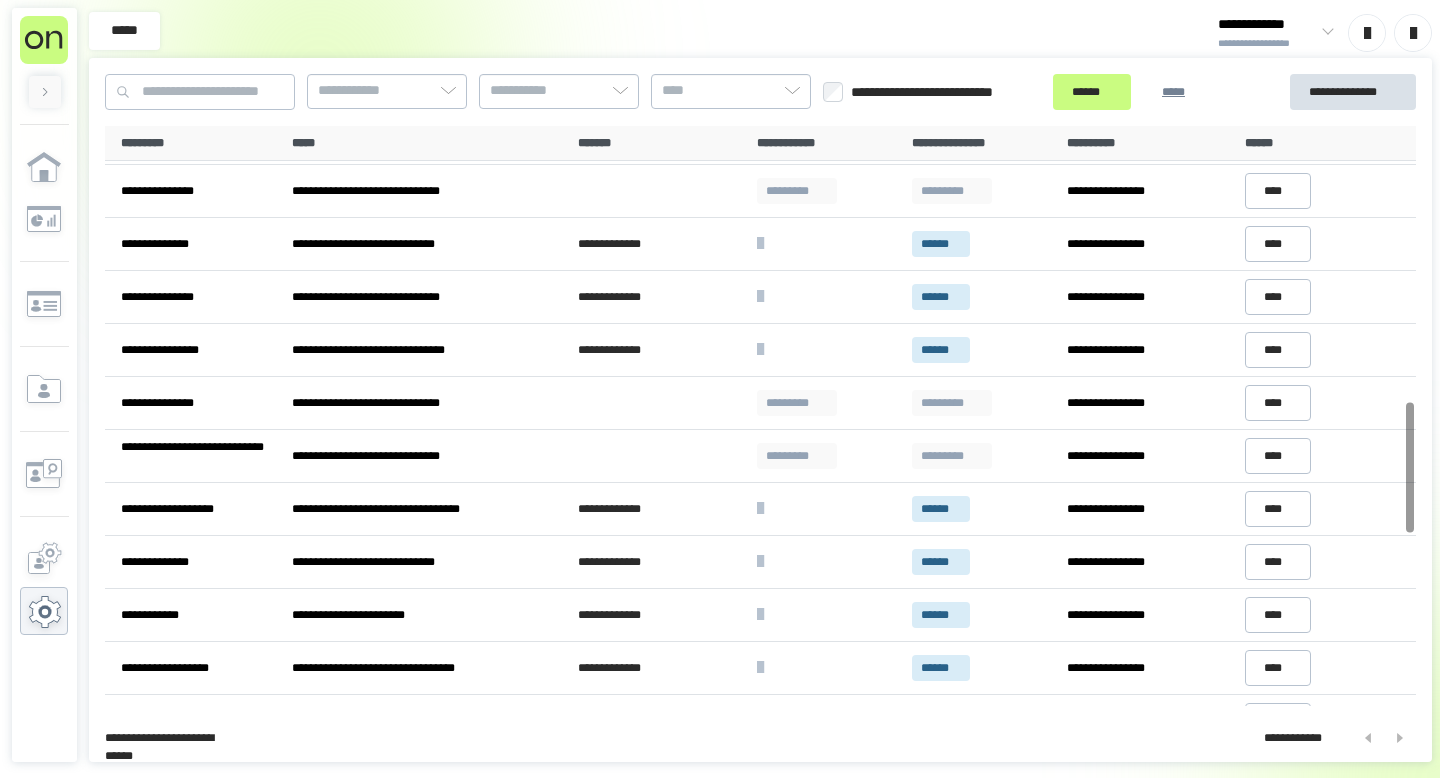 scroll, scrollTop: 1998, scrollLeft: 0, axis: vertical 